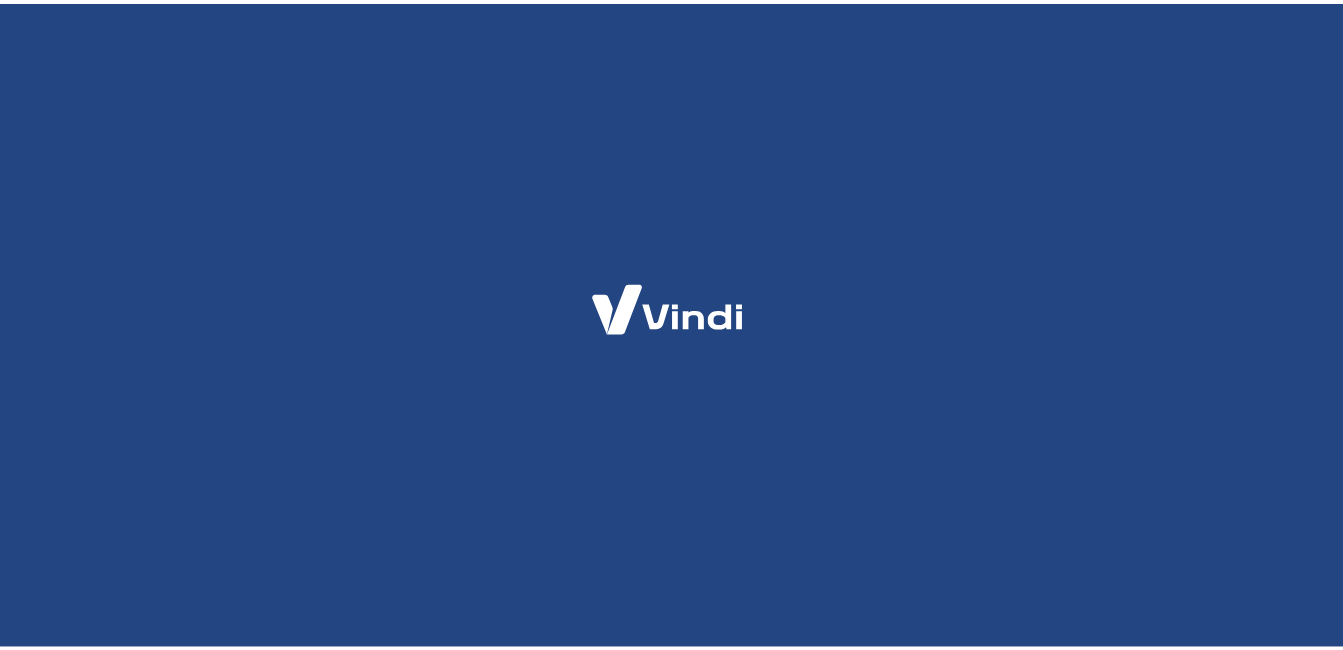 scroll, scrollTop: 0, scrollLeft: 0, axis: both 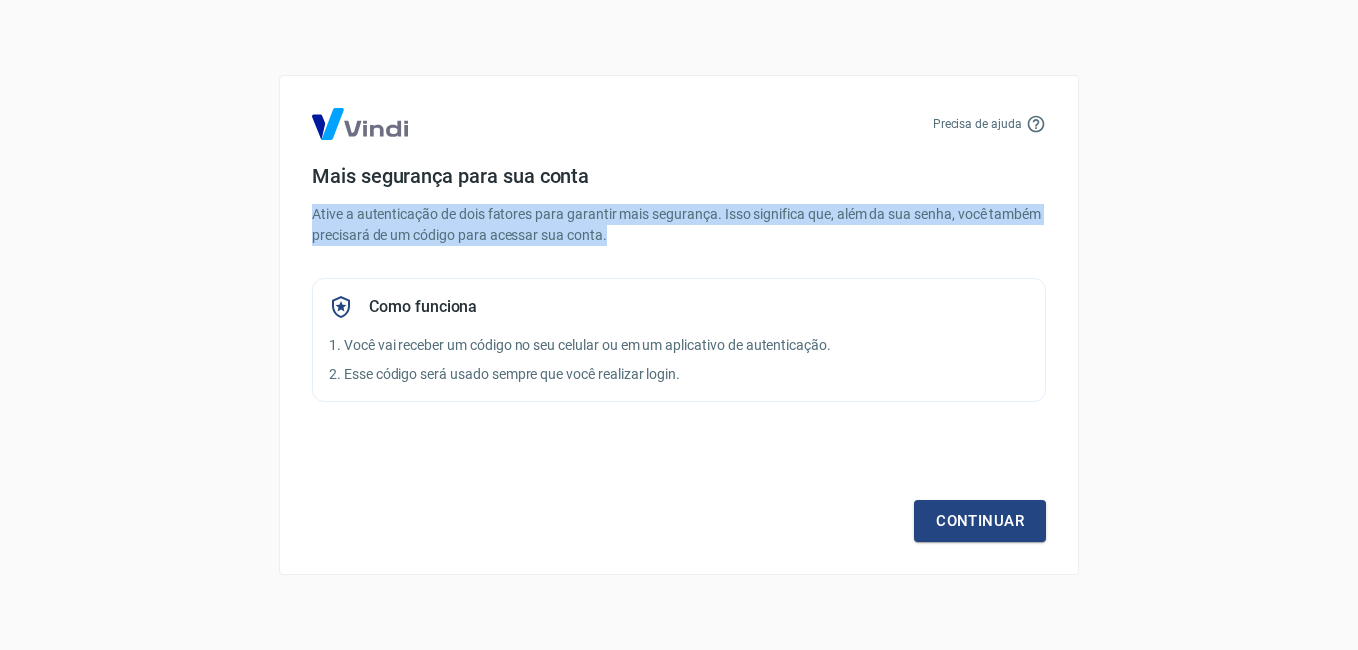 drag, startPoint x: 313, startPoint y: 220, endPoint x: 631, endPoint y: 233, distance: 318.26562 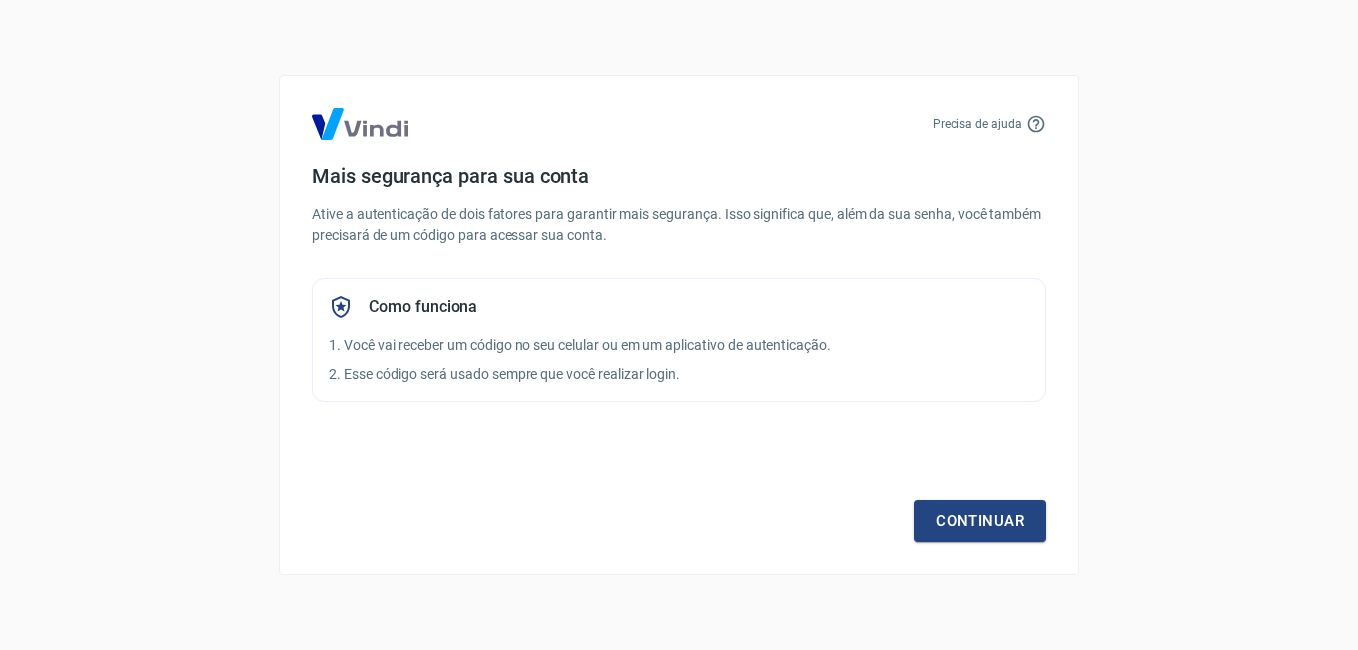 drag, startPoint x: 631, startPoint y: 233, endPoint x: 626, endPoint y: 266, distance: 33.37664 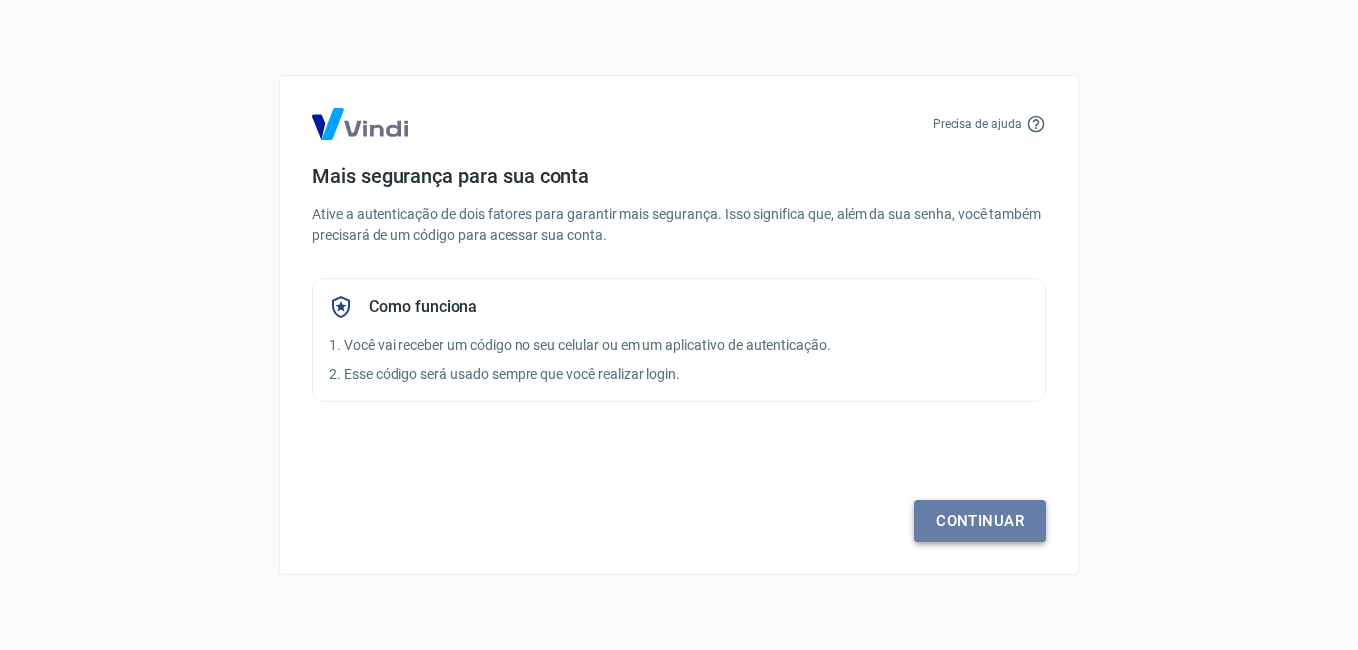 click on "Continuar" at bounding box center [980, 521] 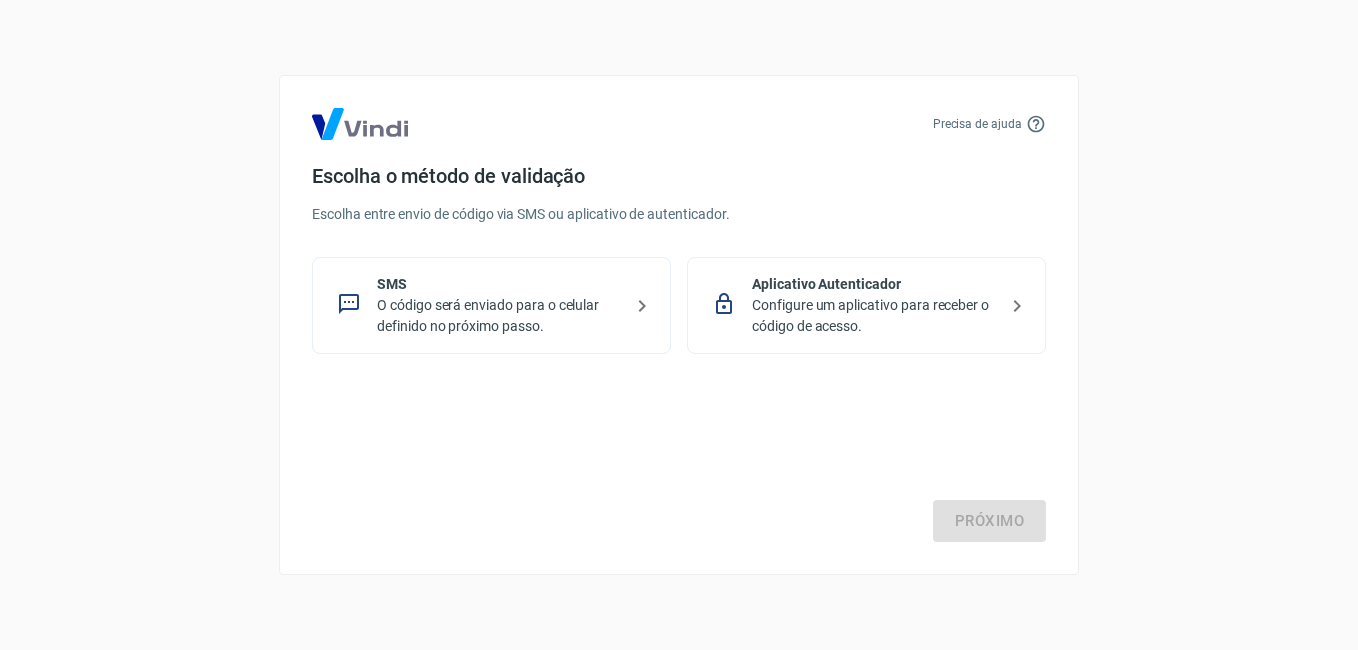 click on "O código será enviado para o celular definido no próximo passo." at bounding box center (499, 316) 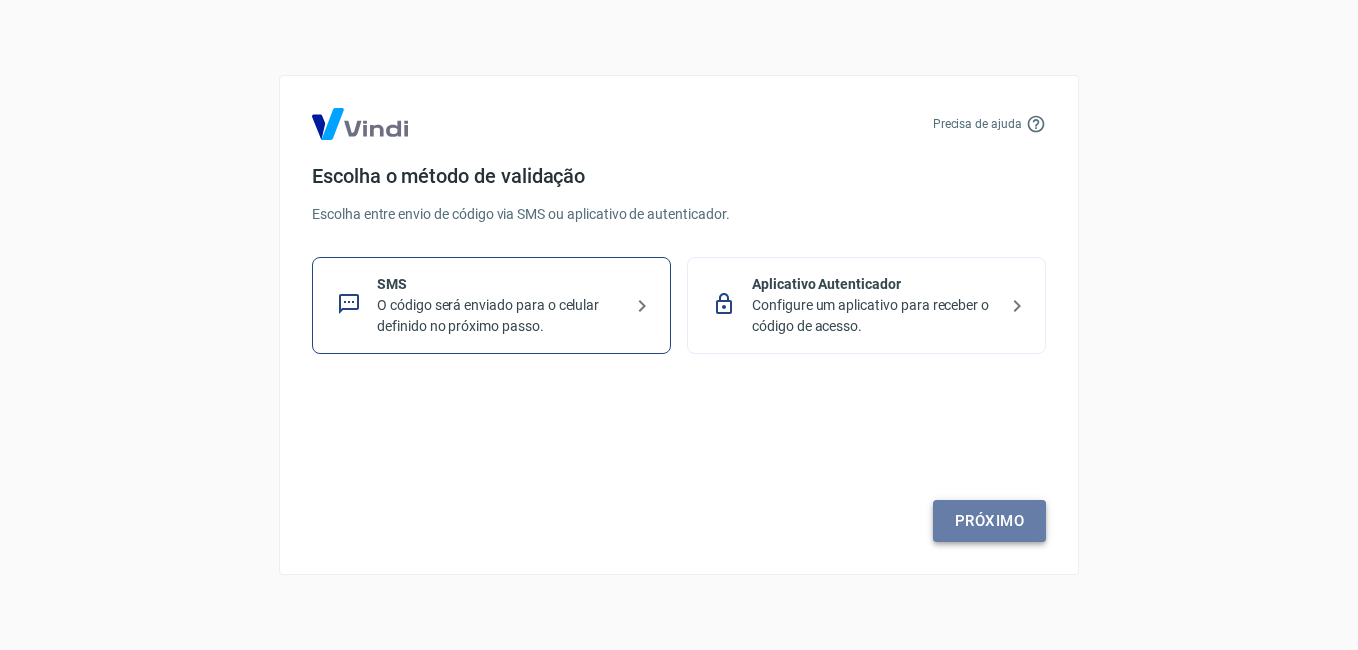 click on "Próximo" at bounding box center [989, 521] 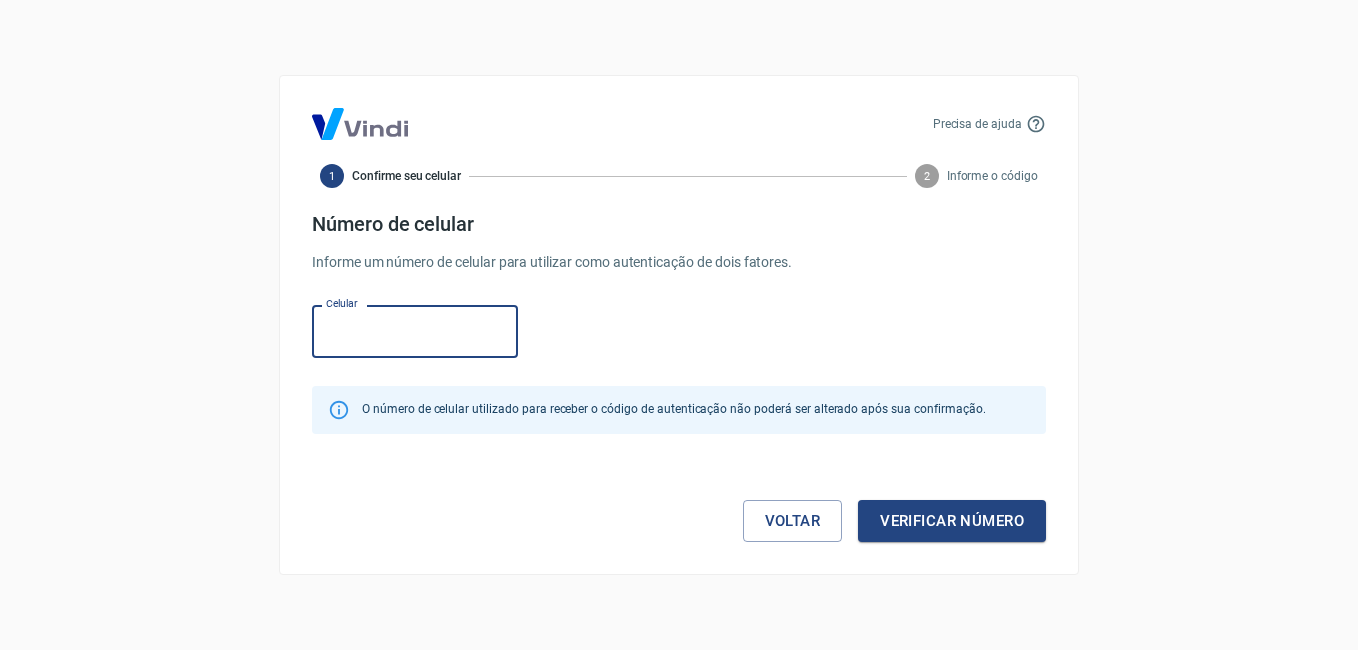 click on "Celular" at bounding box center [415, 331] 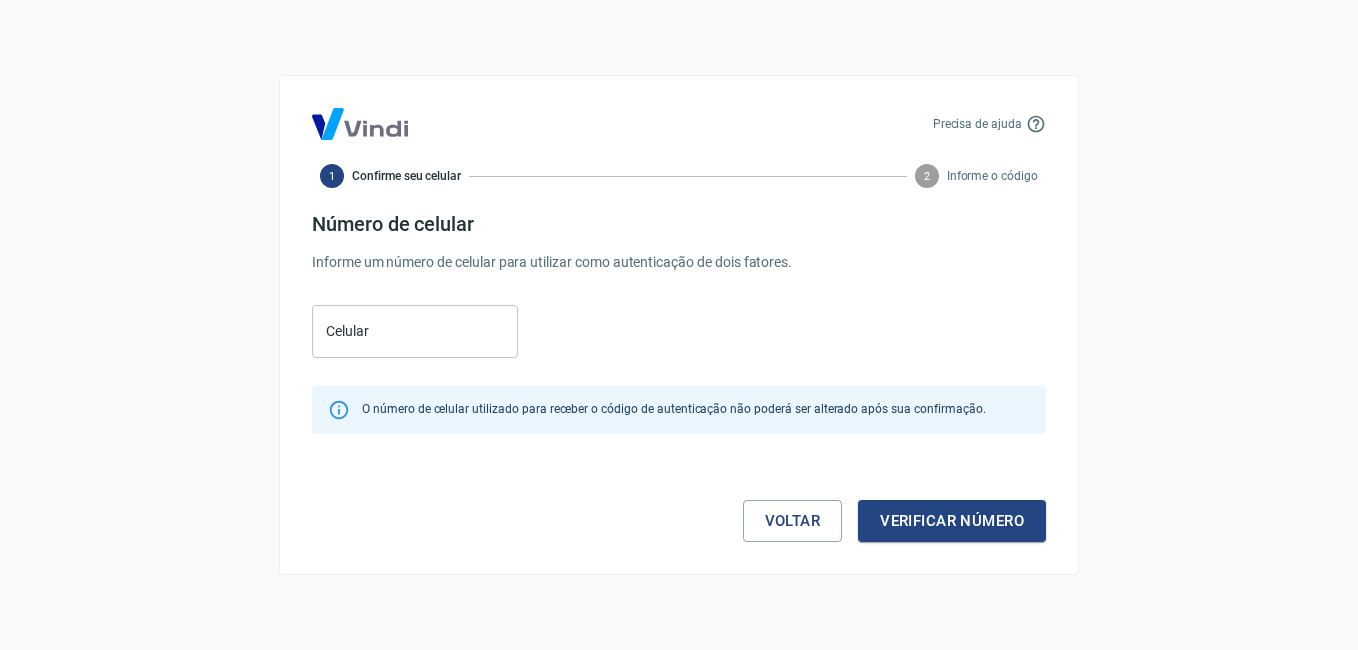 click on "Número de celular Informe um número de celular para utilizar como autenticação de dois fatores. Celular Celular O número de celular utilizado para receber o código de autenticação não poderá ser alterado após sua confirmação. Voltar Verificar número" at bounding box center (679, 377) 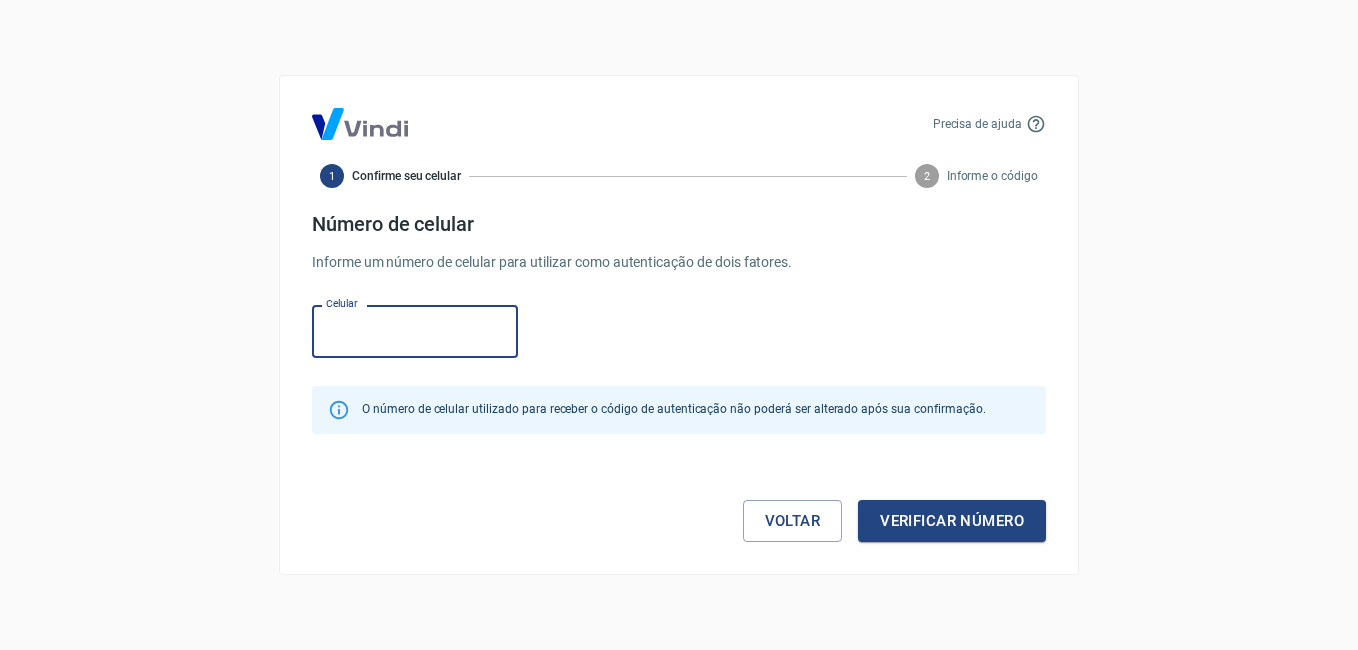 click on "Celular" at bounding box center (415, 331) 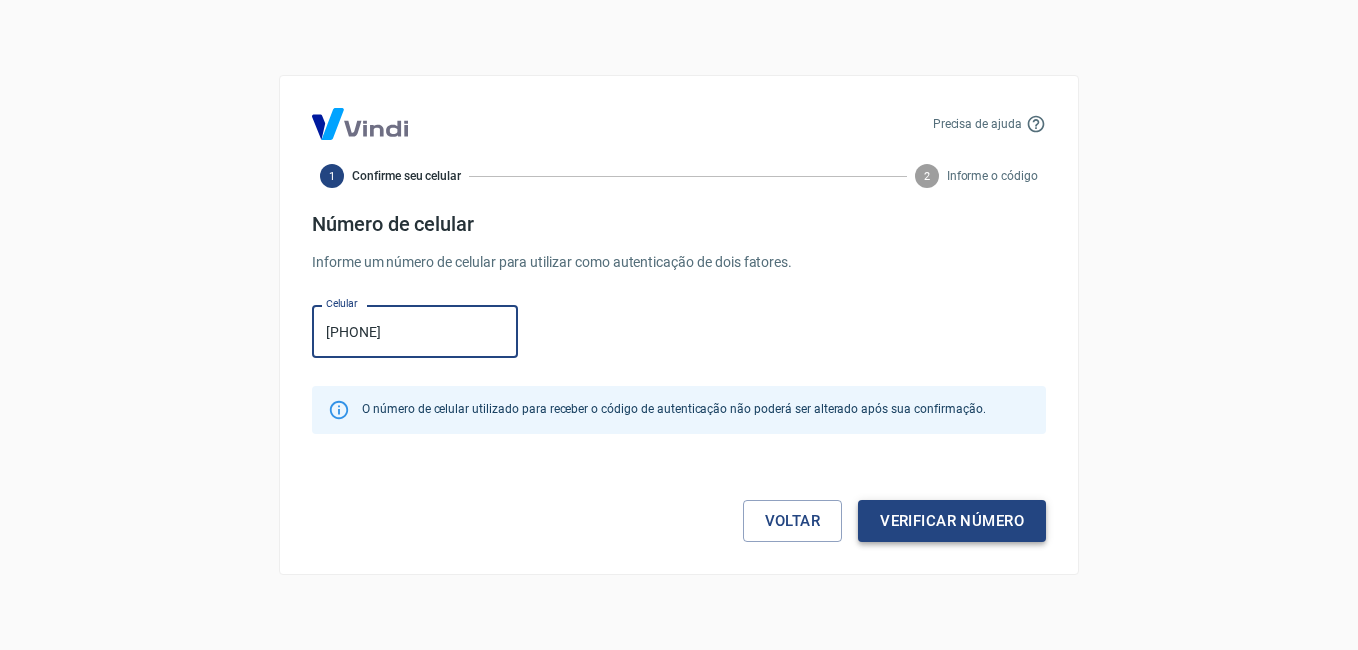 type on "[PHONE]" 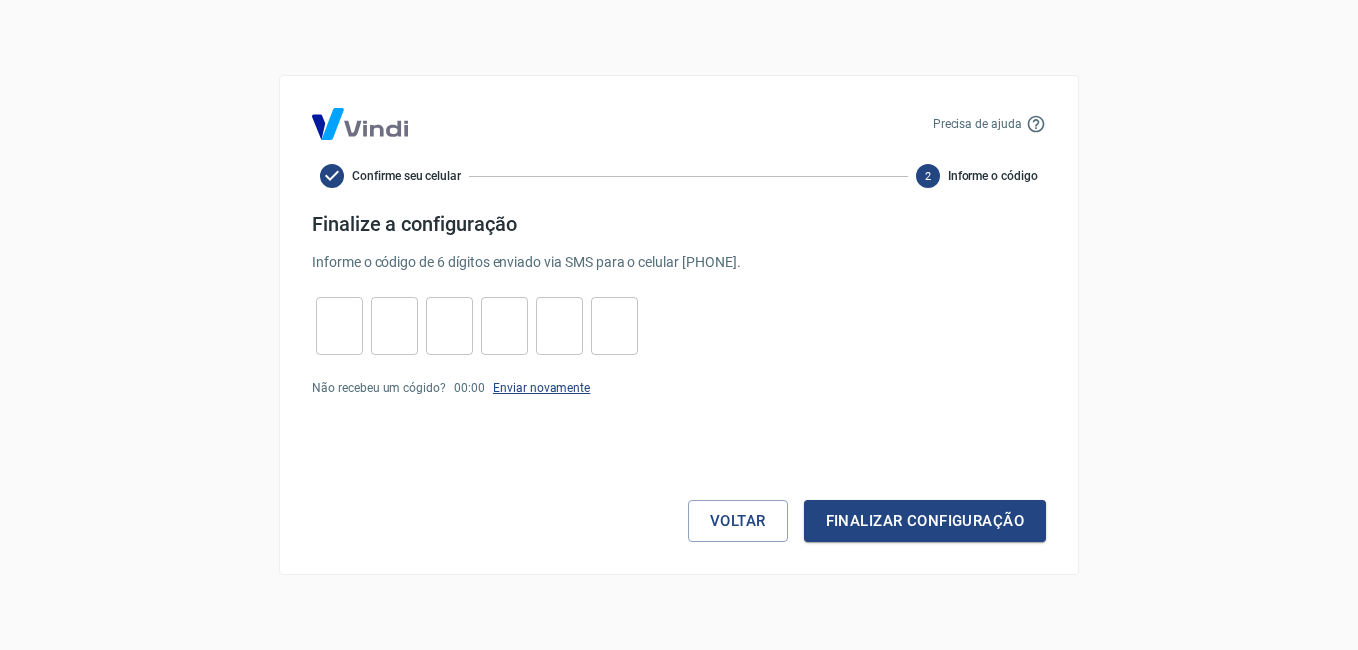click on "Enviar novamente" at bounding box center [541, 388] 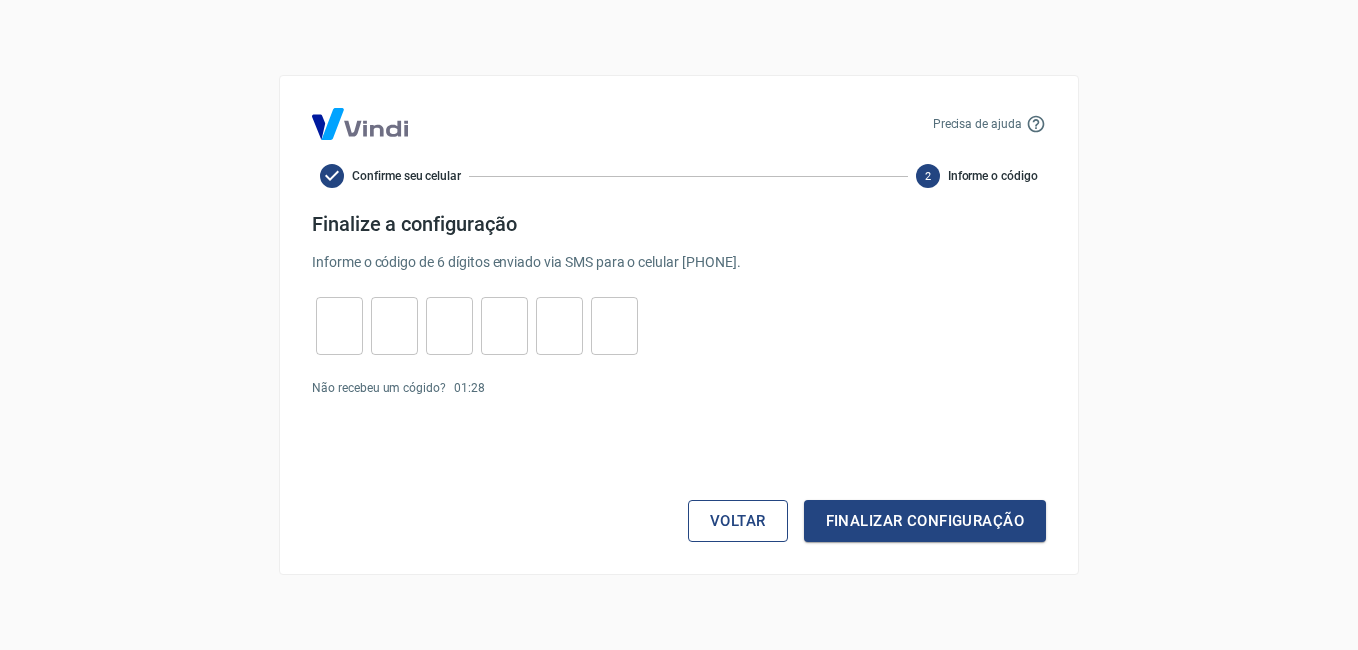 click on "Voltar" at bounding box center (738, 521) 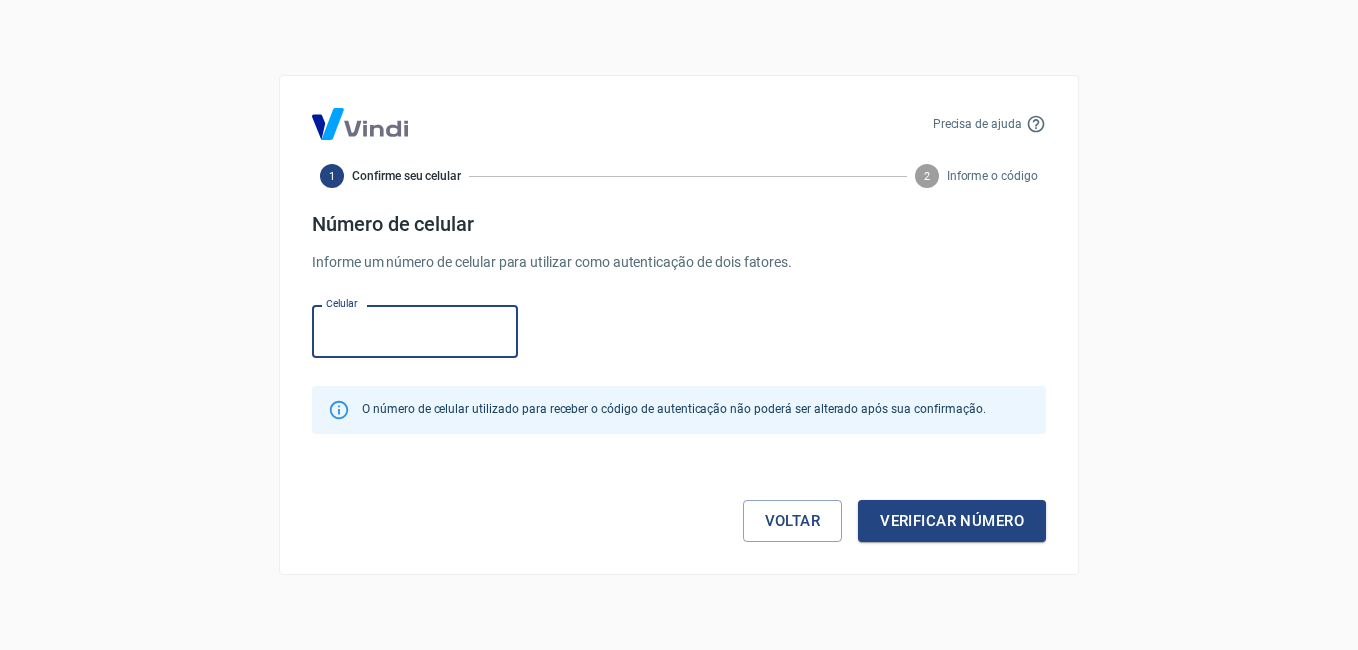 click on "Celular" at bounding box center [415, 331] 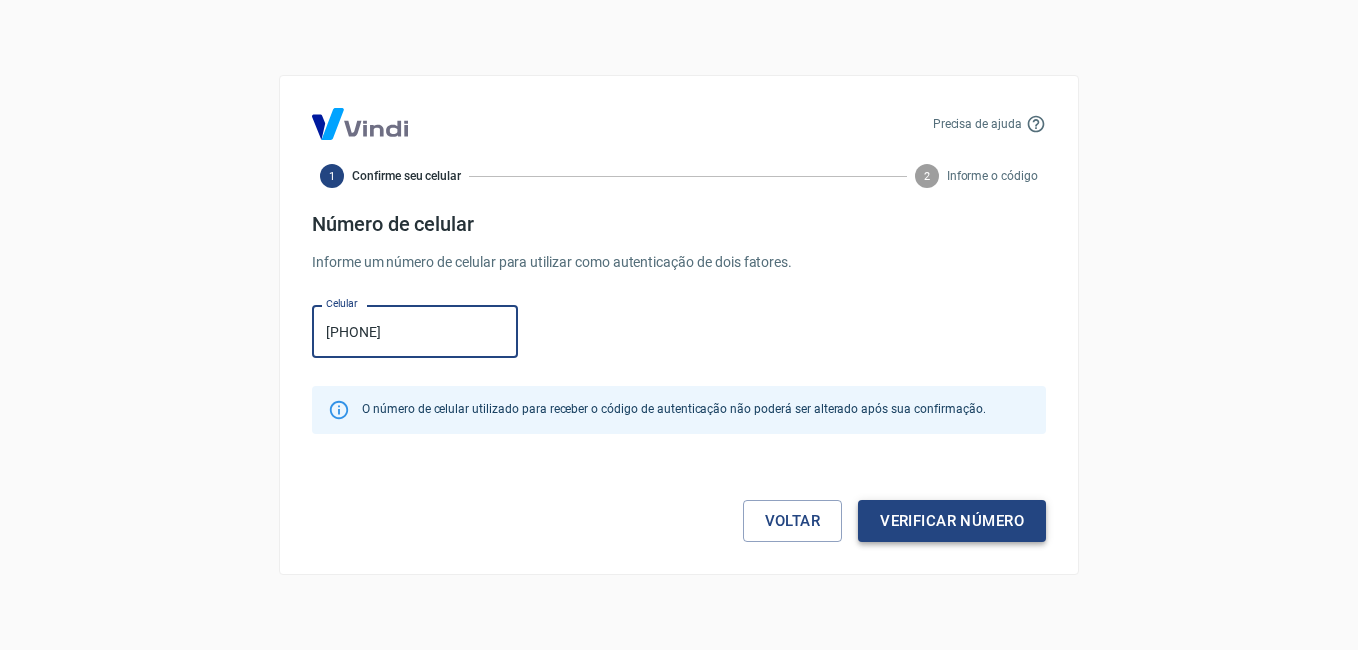 click on "Verificar número" at bounding box center [952, 521] 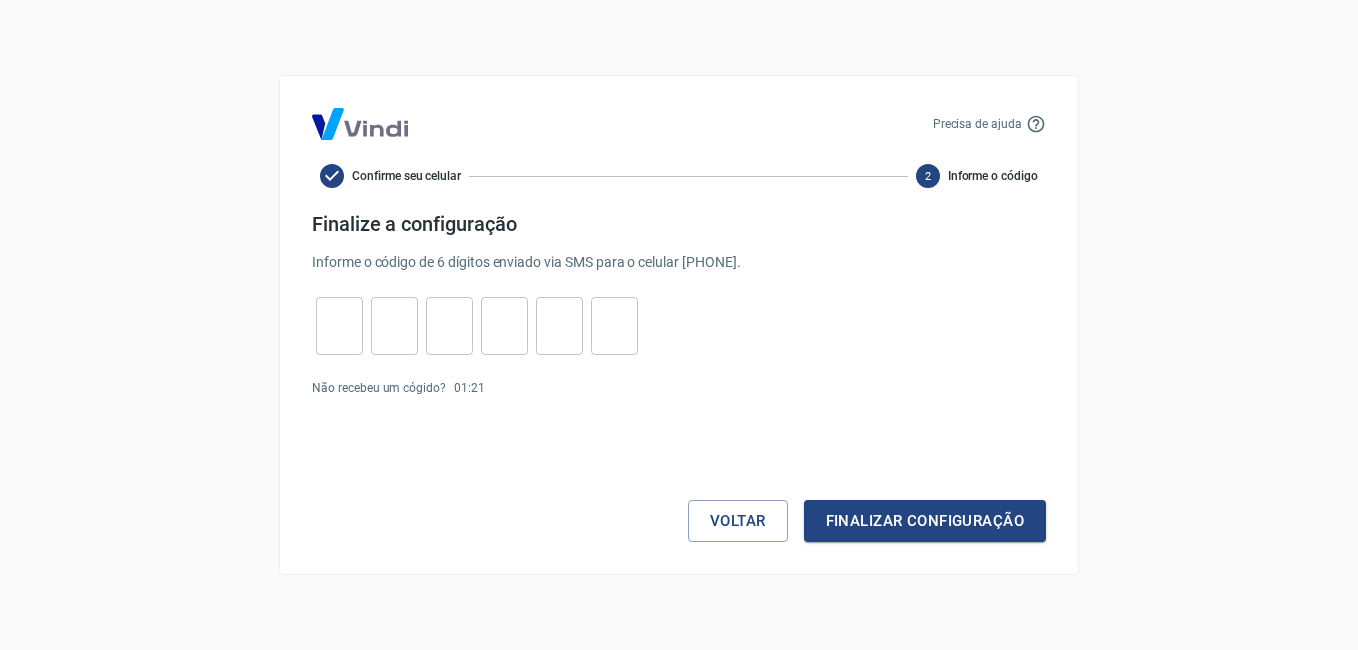 click at bounding box center (339, 326) 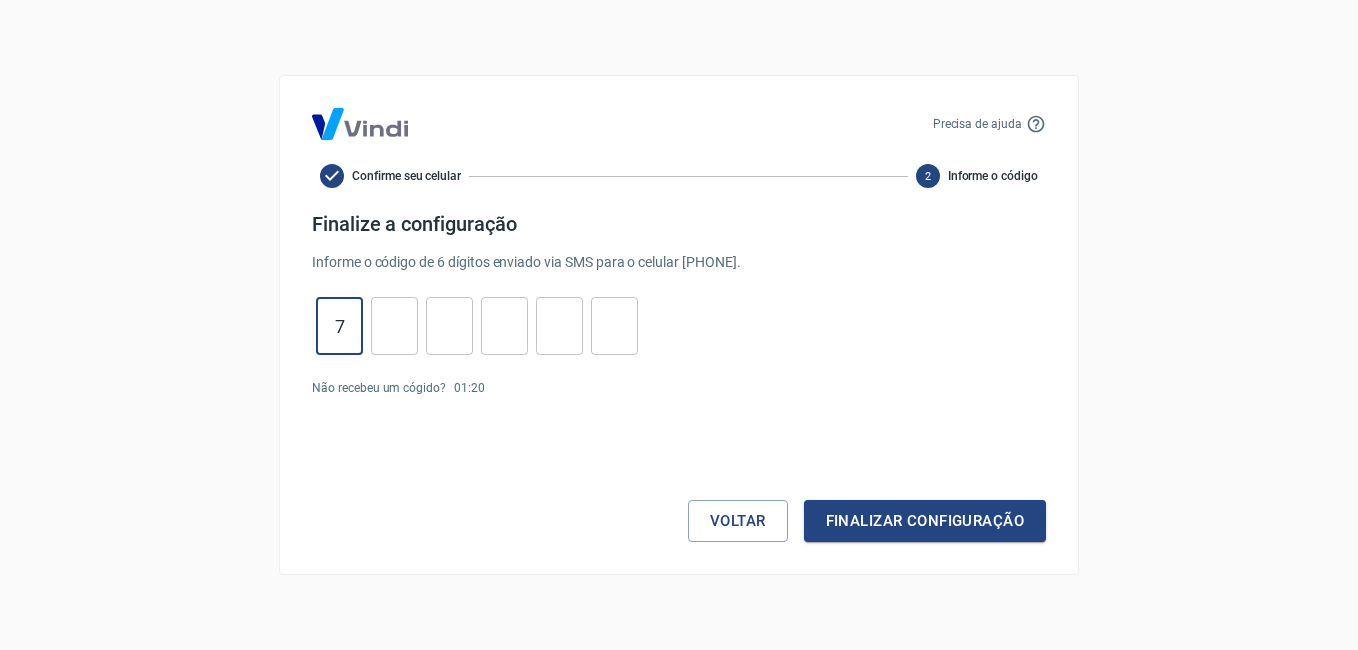 type on "7" 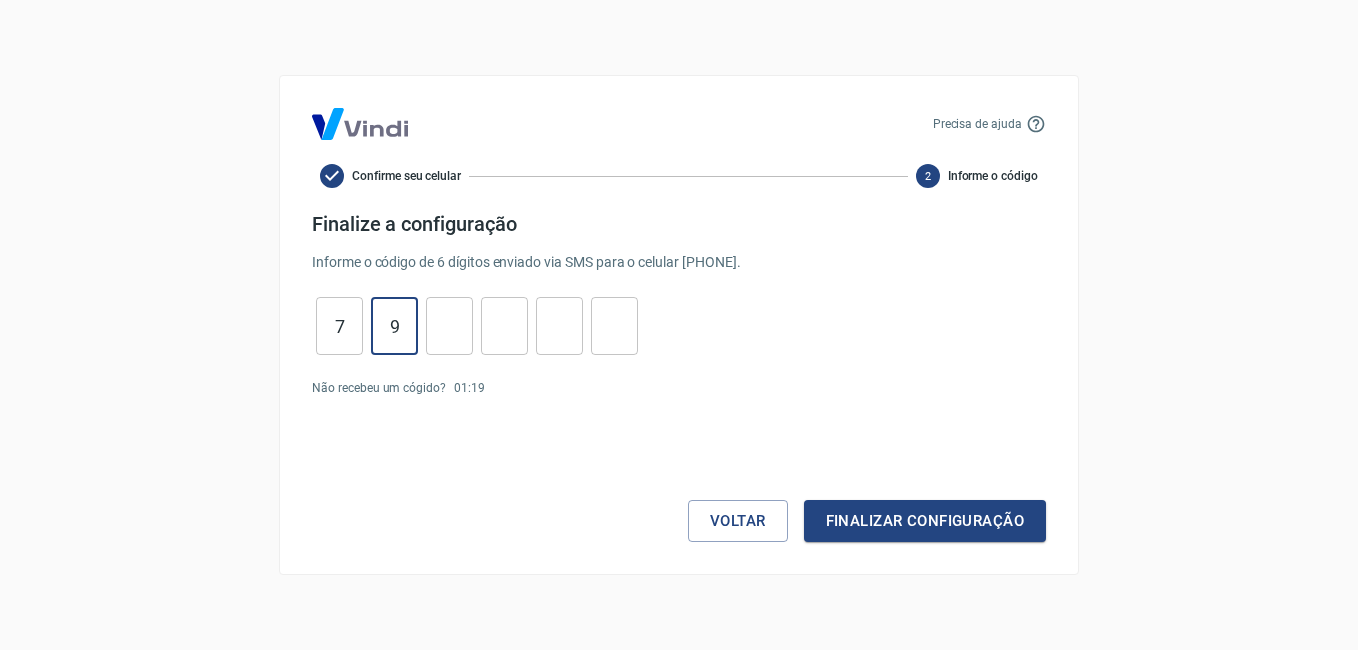 type on "9" 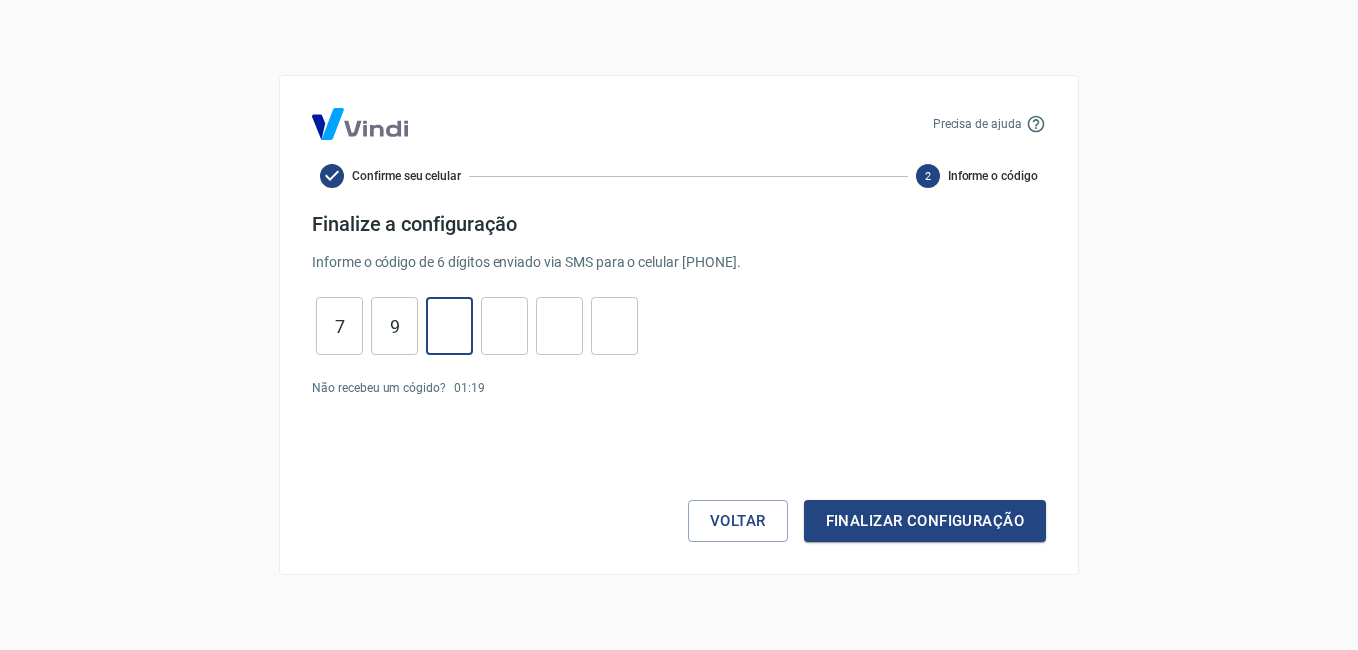 type on "6" 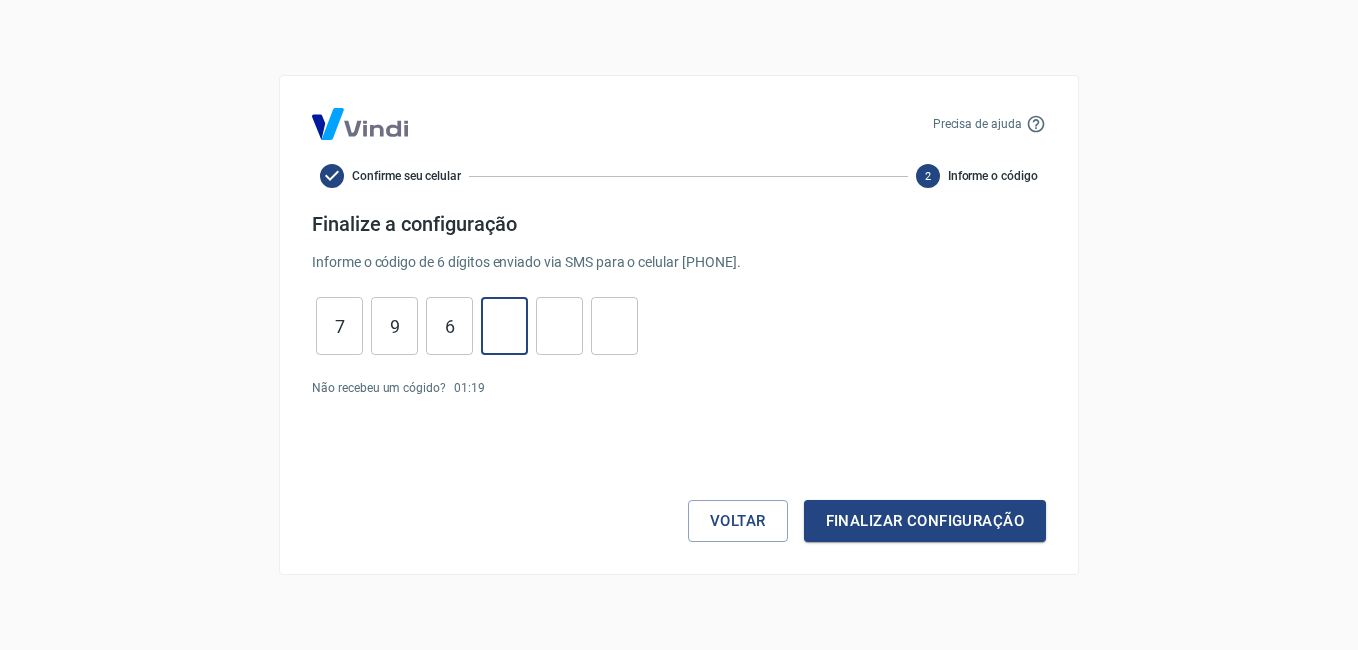 type on "4" 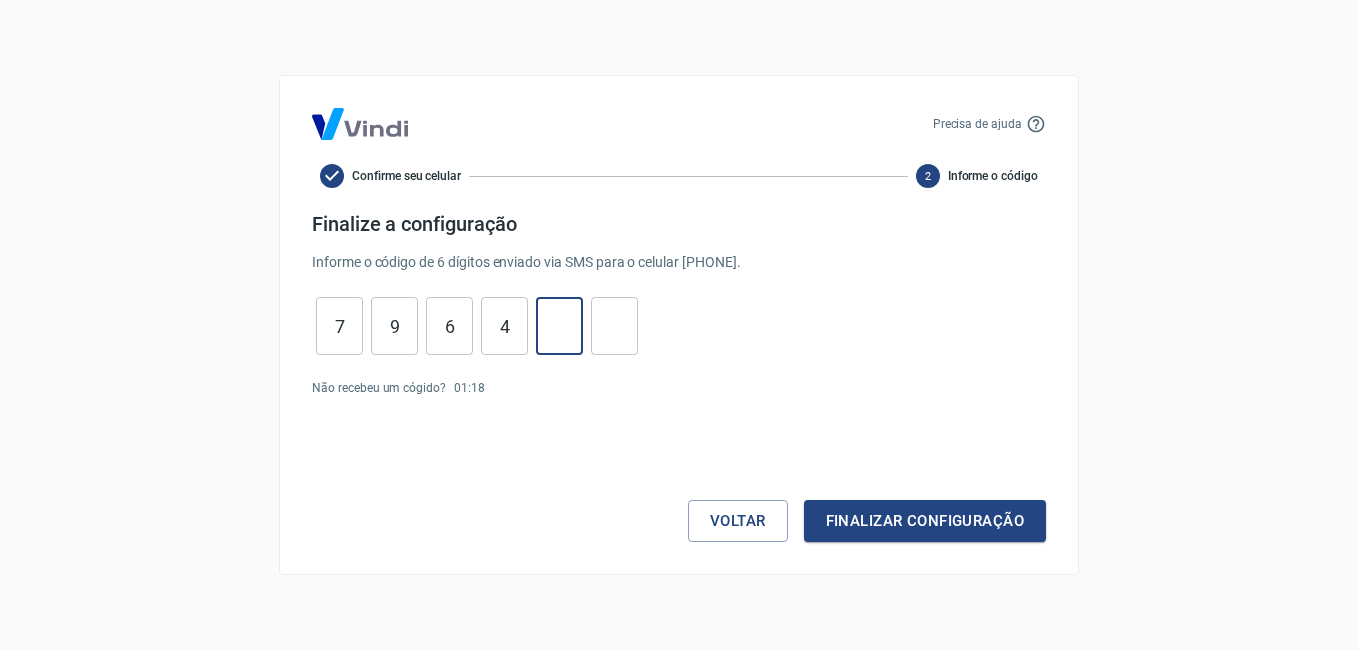 type on "9" 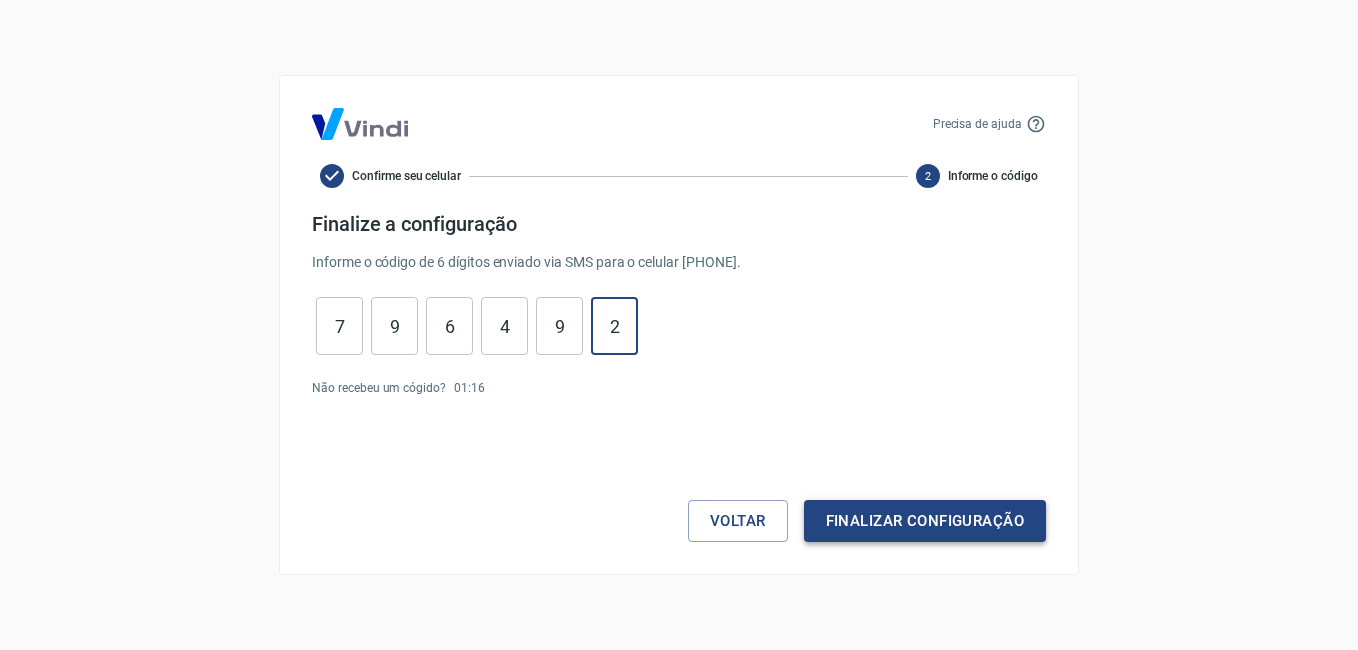 type on "2" 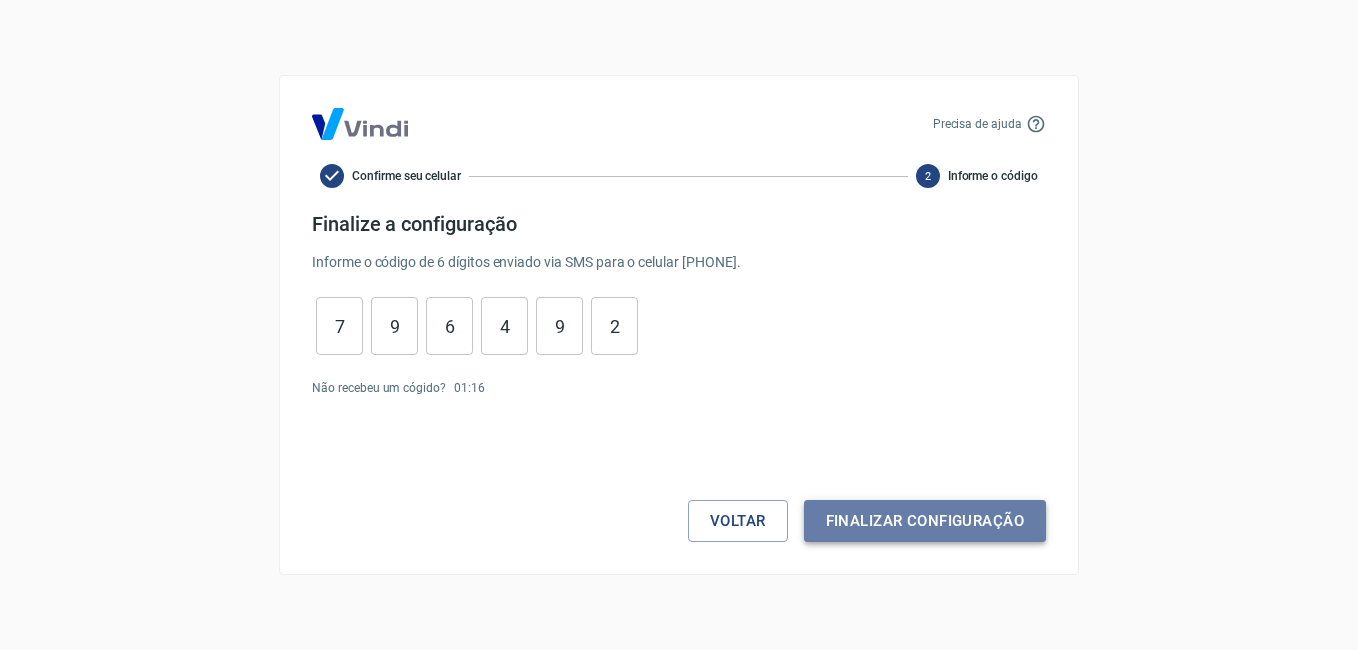 click on "Finalizar configuração" at bounding box center [925, 521] 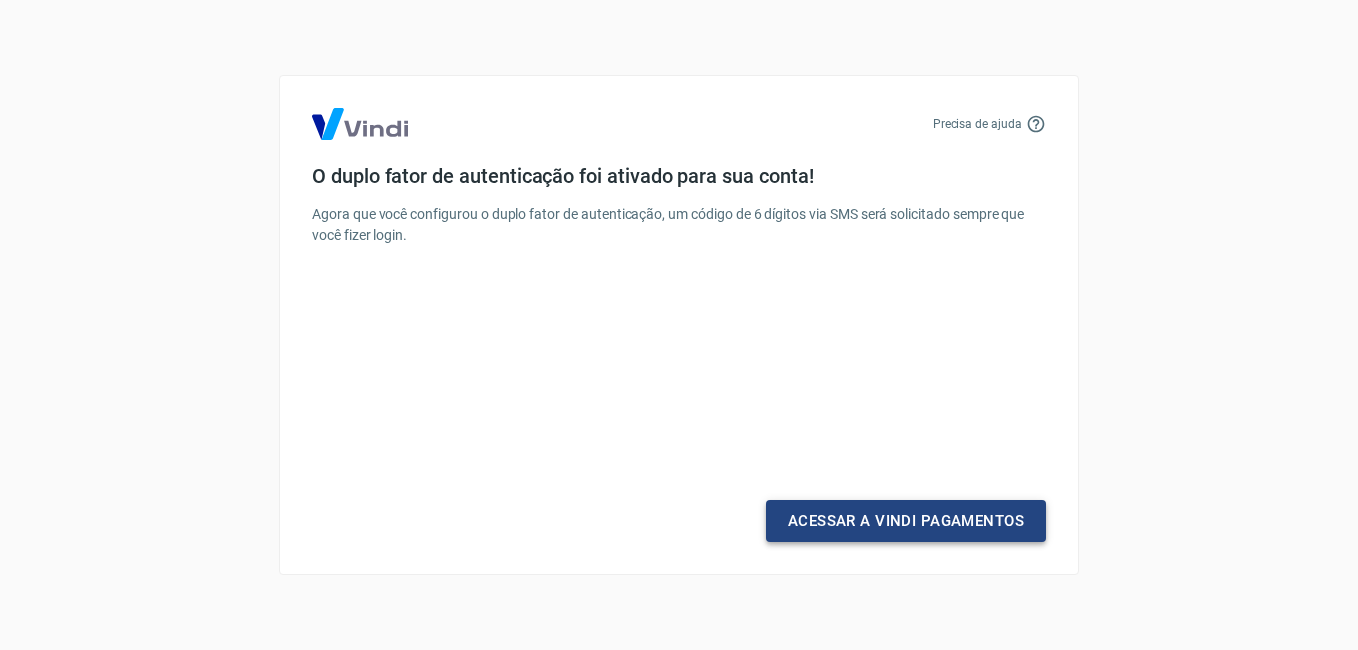click on "Acessar a Vindi Pagamentos" at bounding box center (906, 521) 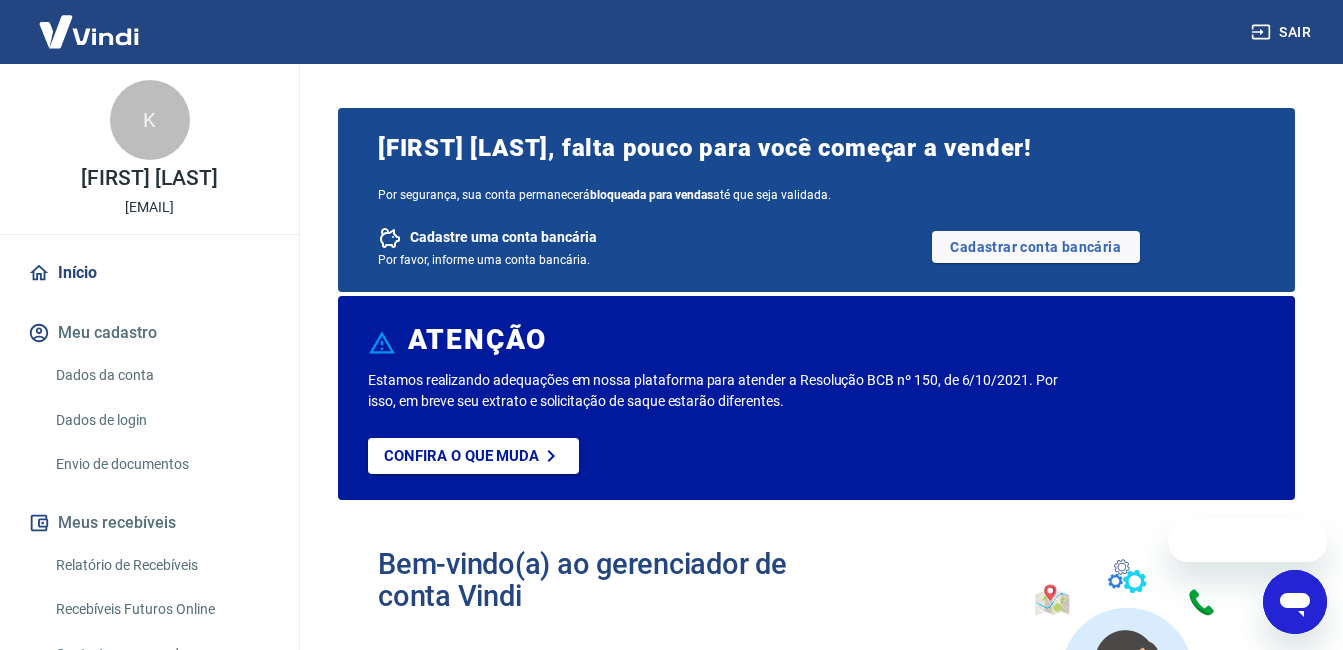 scroll, scrollTop: 0, scrollLeft: 0, axis: both 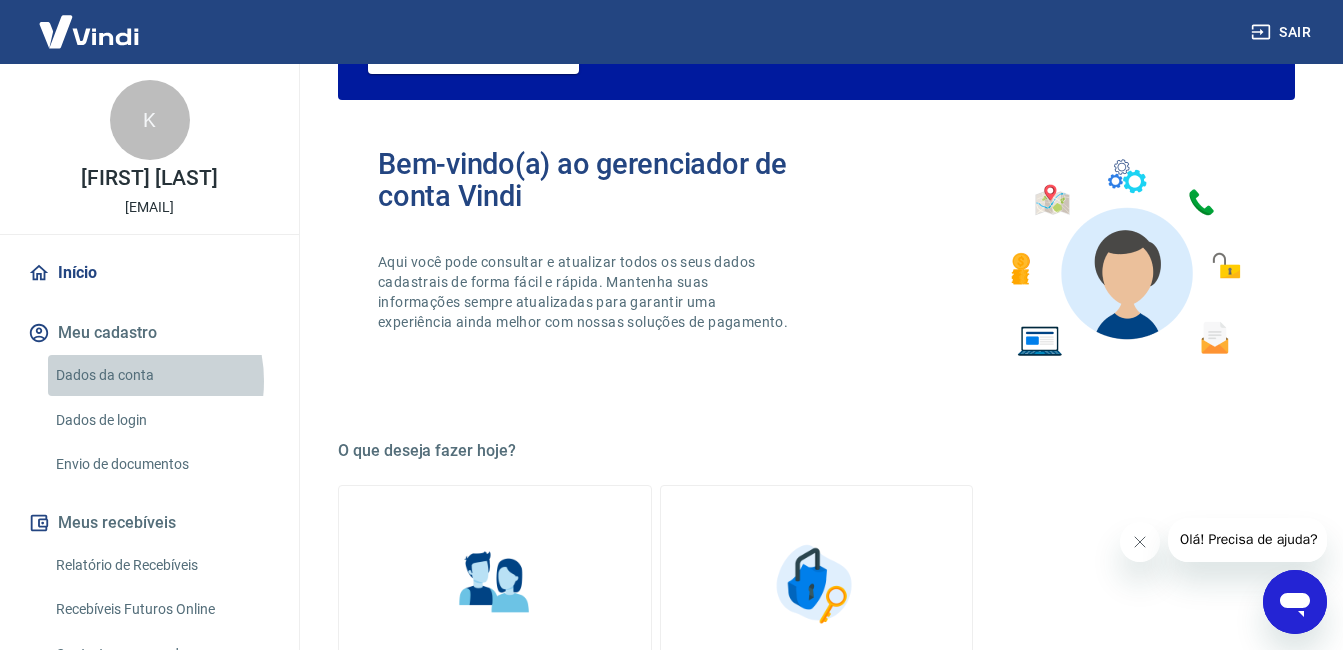 click on "Dados da conta" at bounding box center [161, 375] 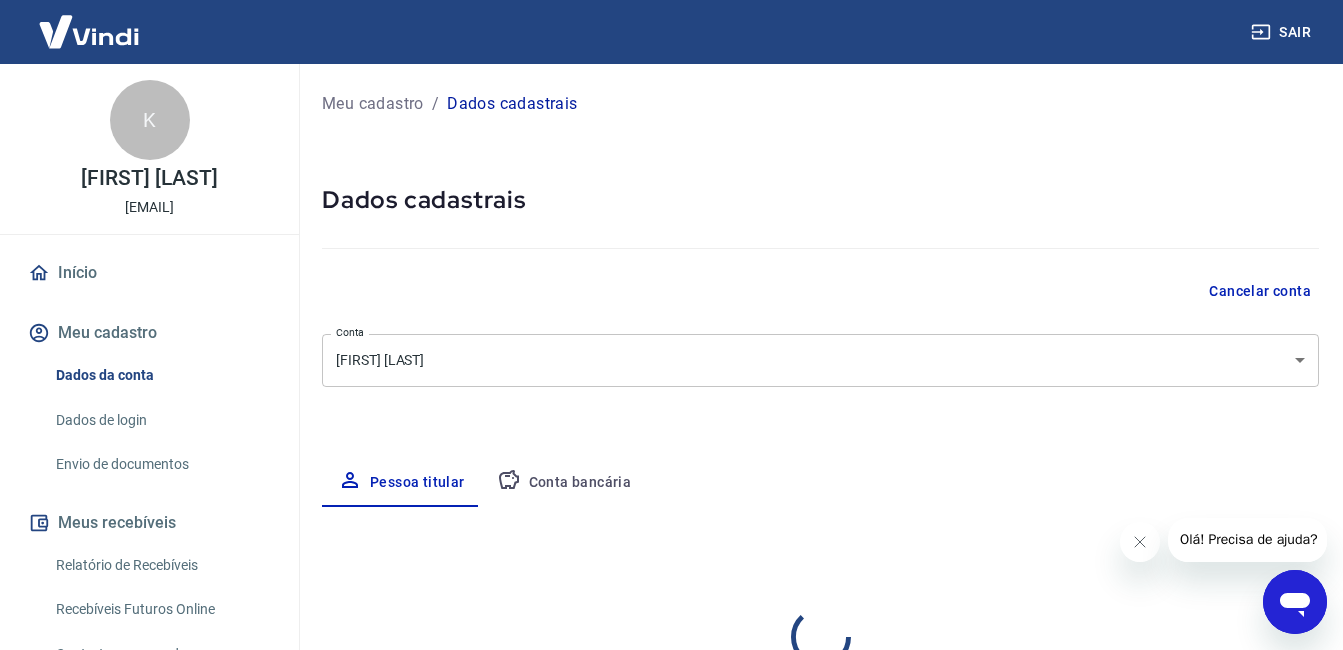 select on "GO" 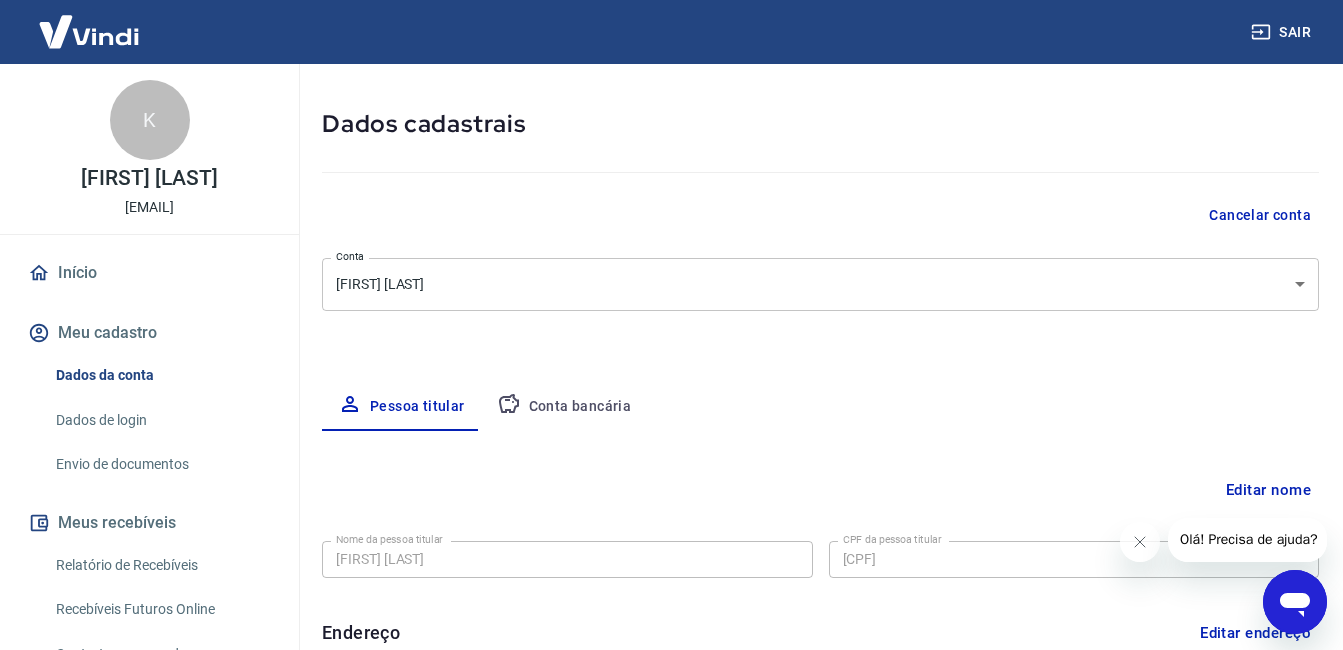 scroll, scrollTop: 30, scrollLeft: 0, axis: vertical 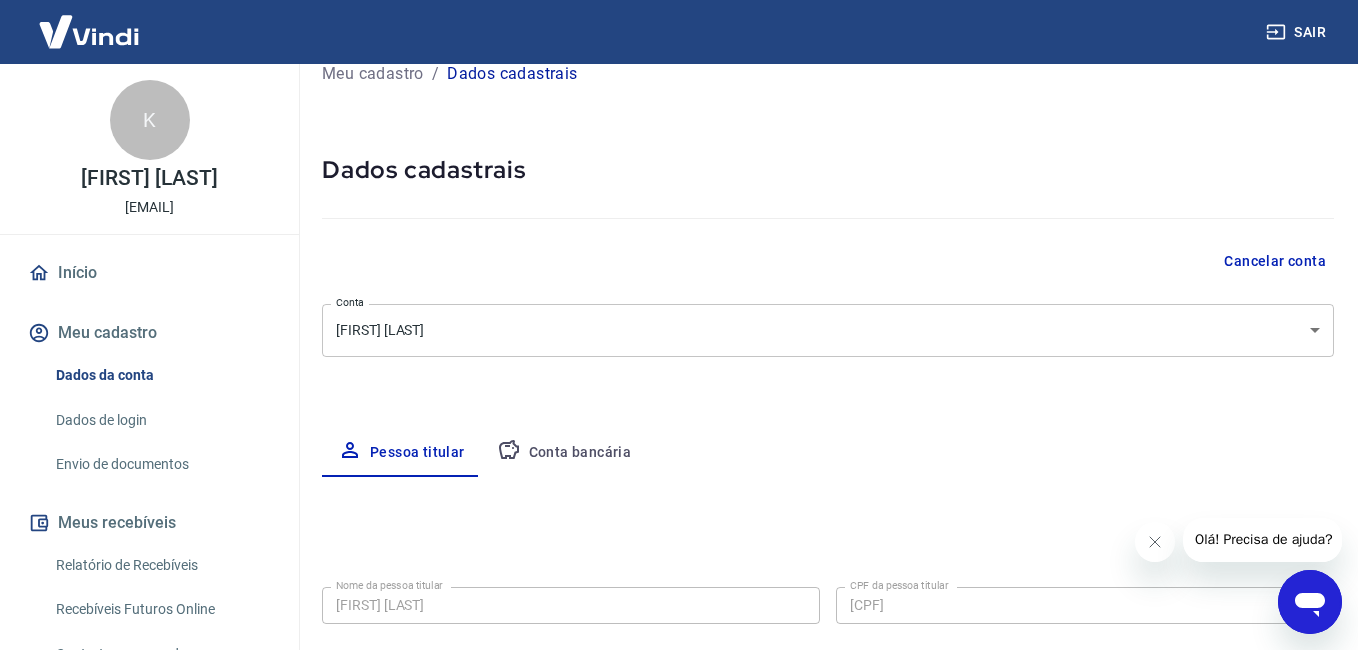click on "[STREET] [NUMBER], [STREET] [NUMBER] [NUMBER] [NUMBER], [NEIGHBORHOOD] [NEIGHBORHOOD] [CITY] [STATE] [STATE] [STATE] [STATE] [STATE] [STATE] [STATE] [STATE] [STATE] [STATE] [STATE] [STATE] [STATE] [STATE]" at bounding box center (679, 295) 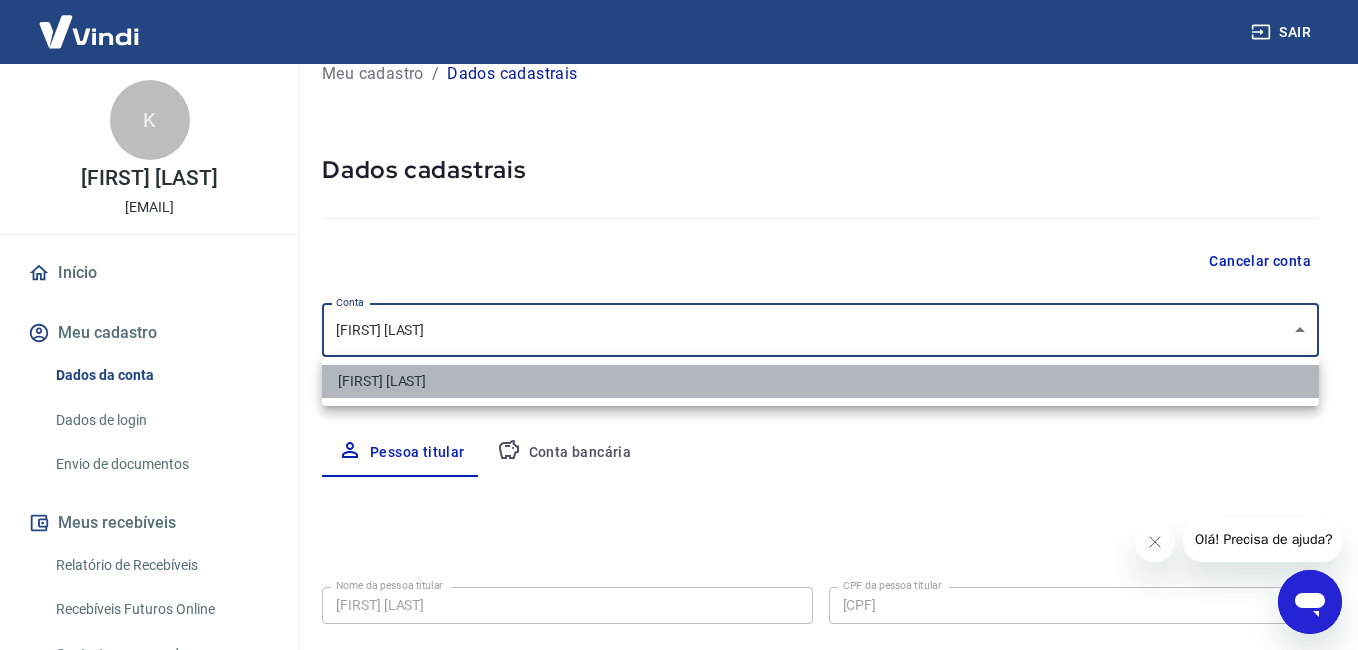 click on "[FIRST] [LAST]" at bounding box center (820, 381) 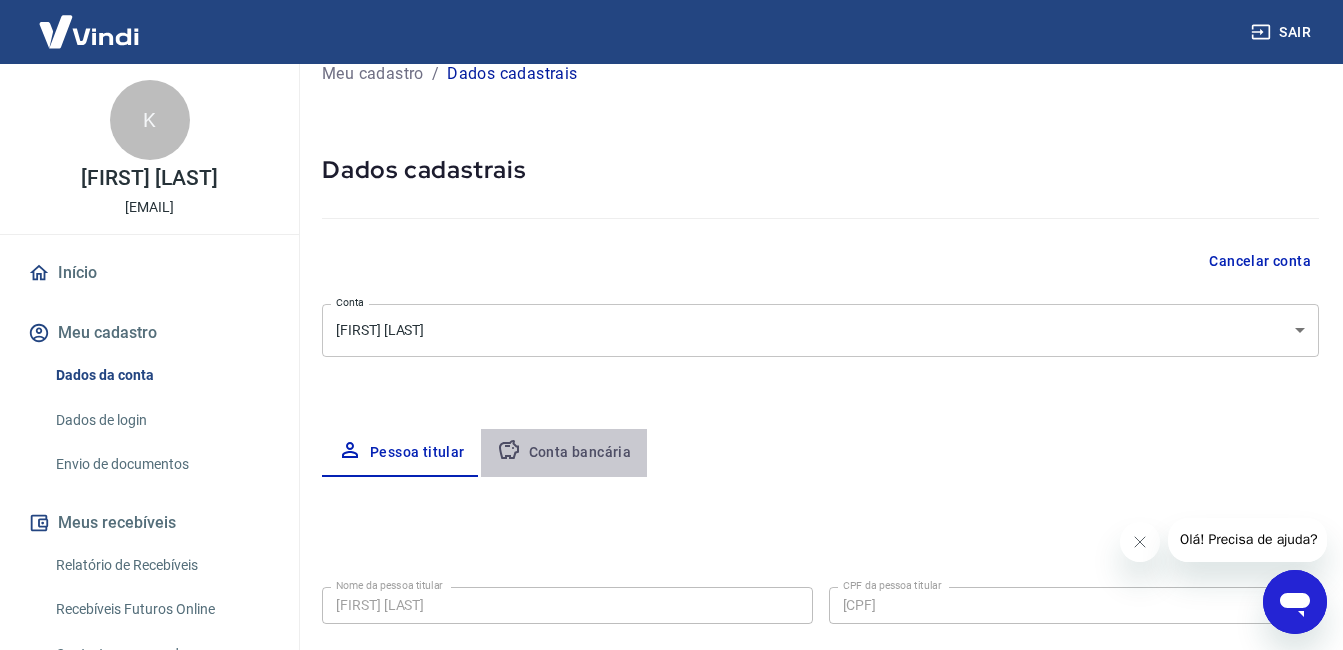click on "Conta bancária" at bounding box center [564, 453] 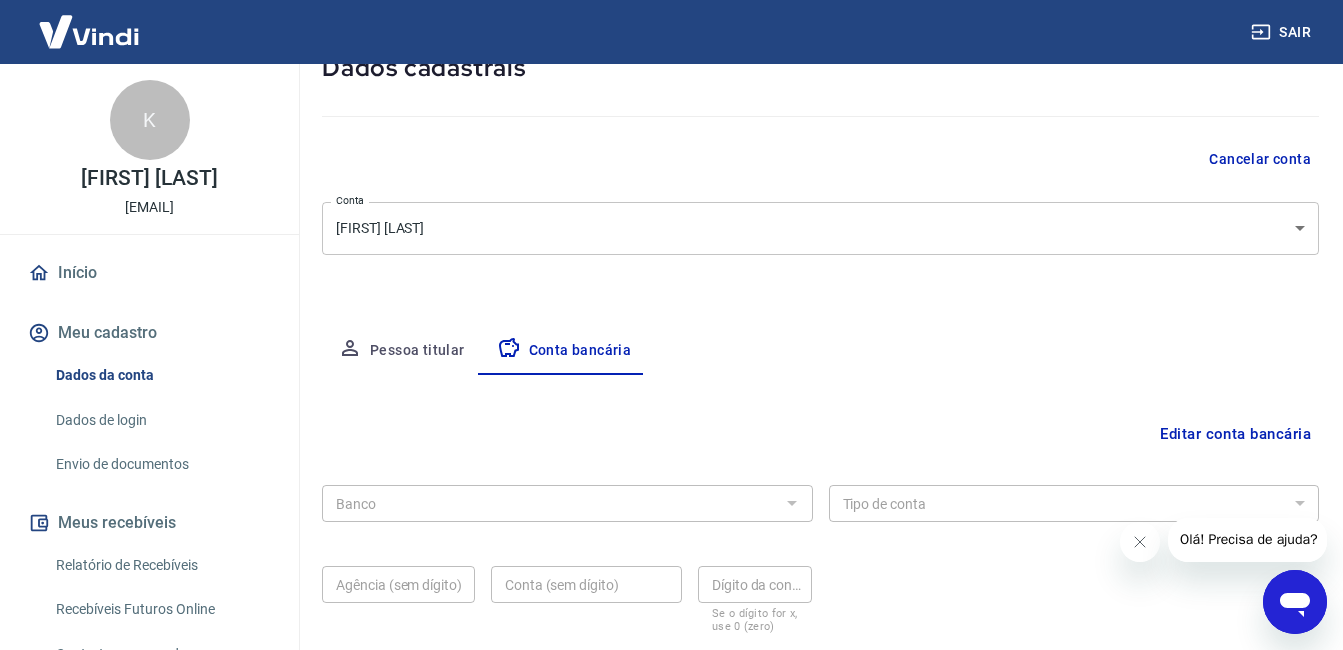 scroll, scrollTop: 261, scrollLeft: 0, axis: vertical 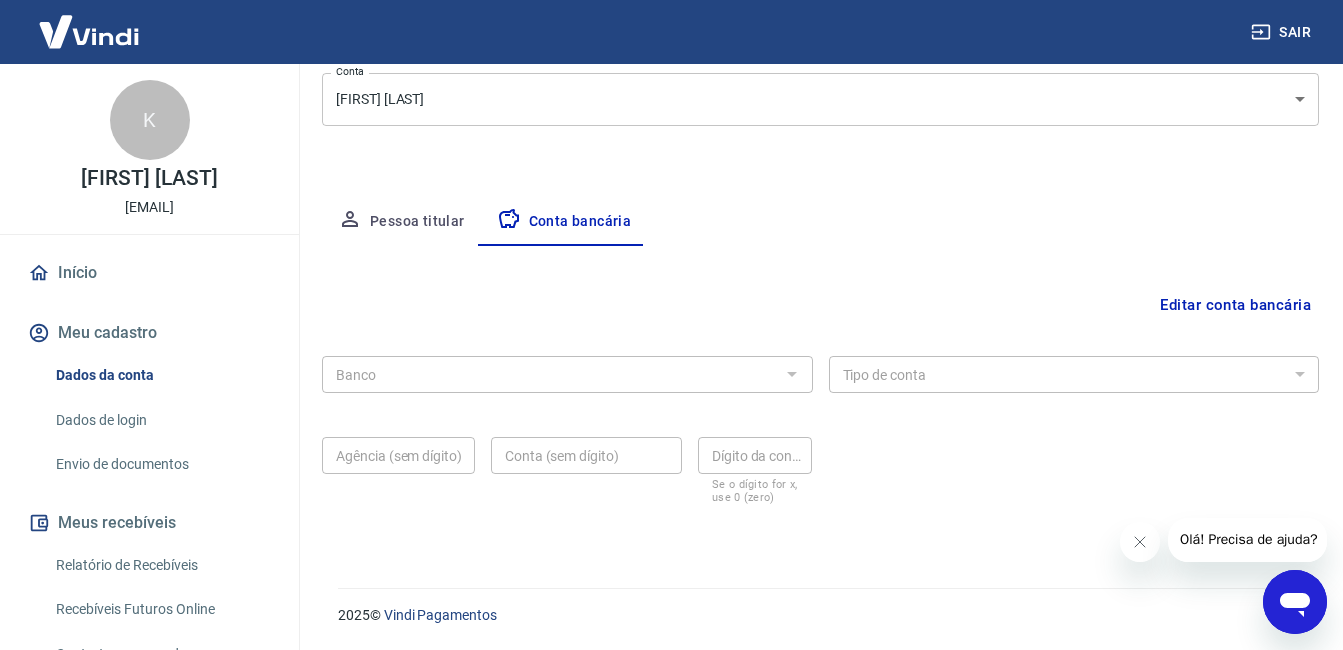 click at bounding box center [791, 374] 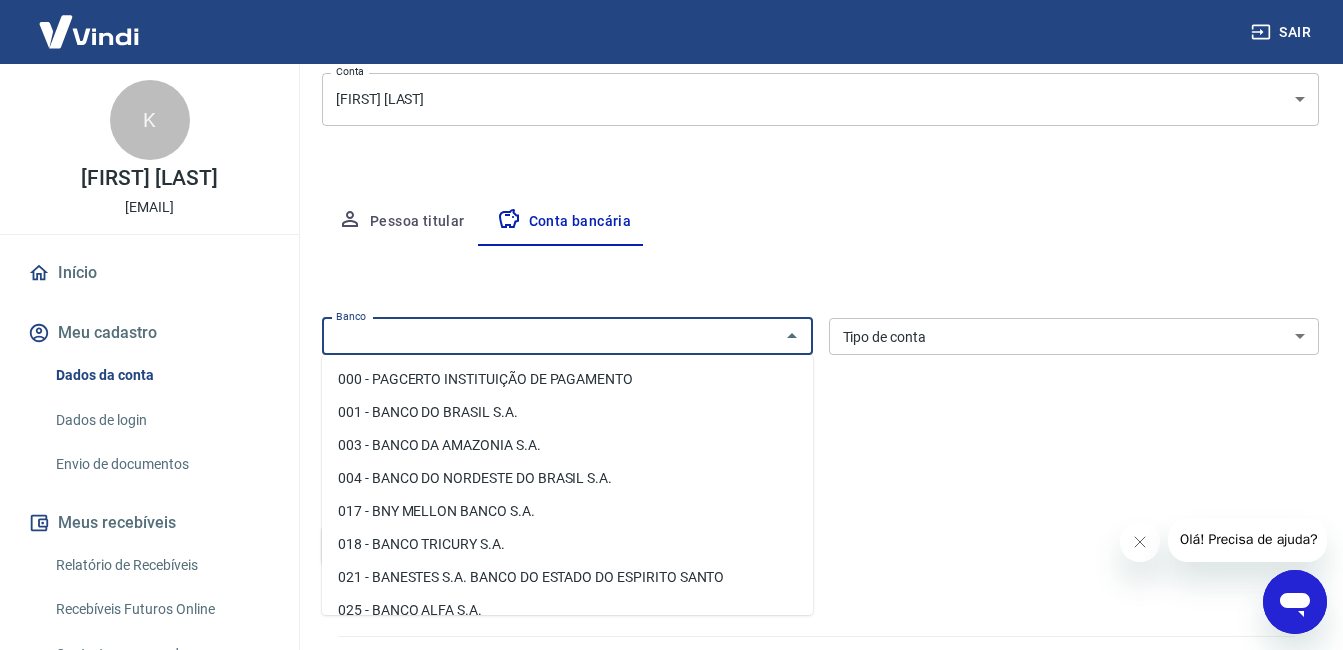 click on "Banco" at bounding box center [551, 336] 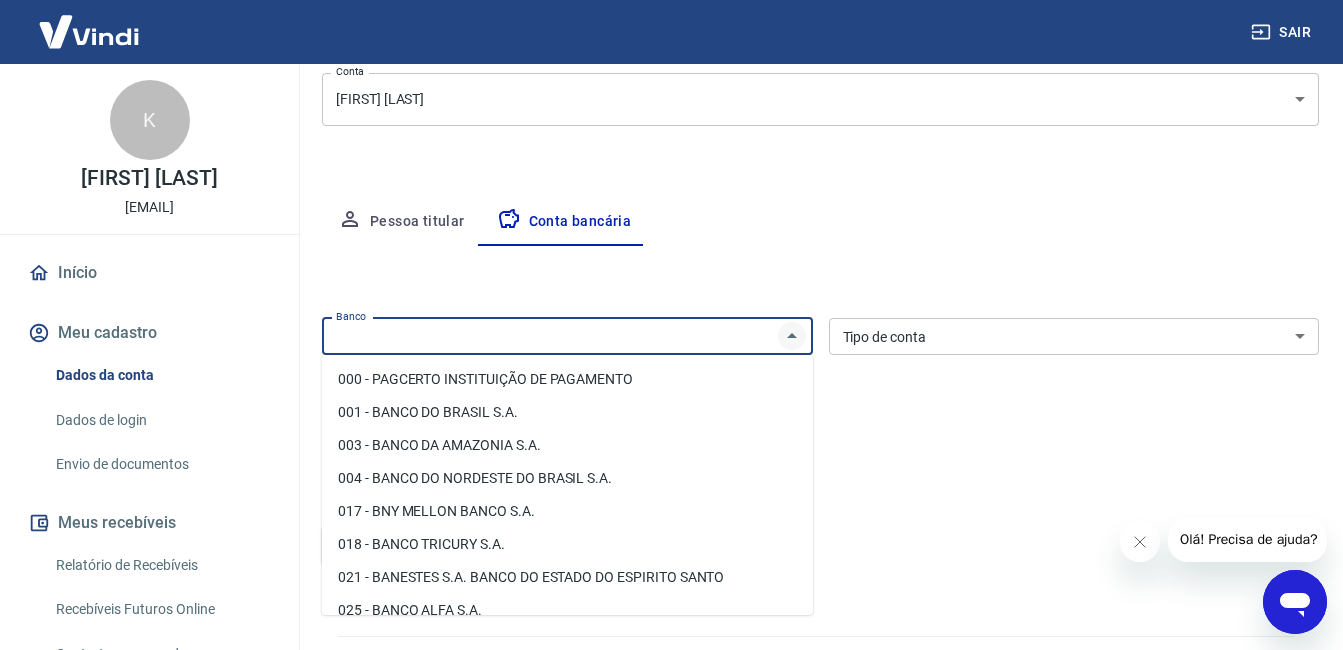 click 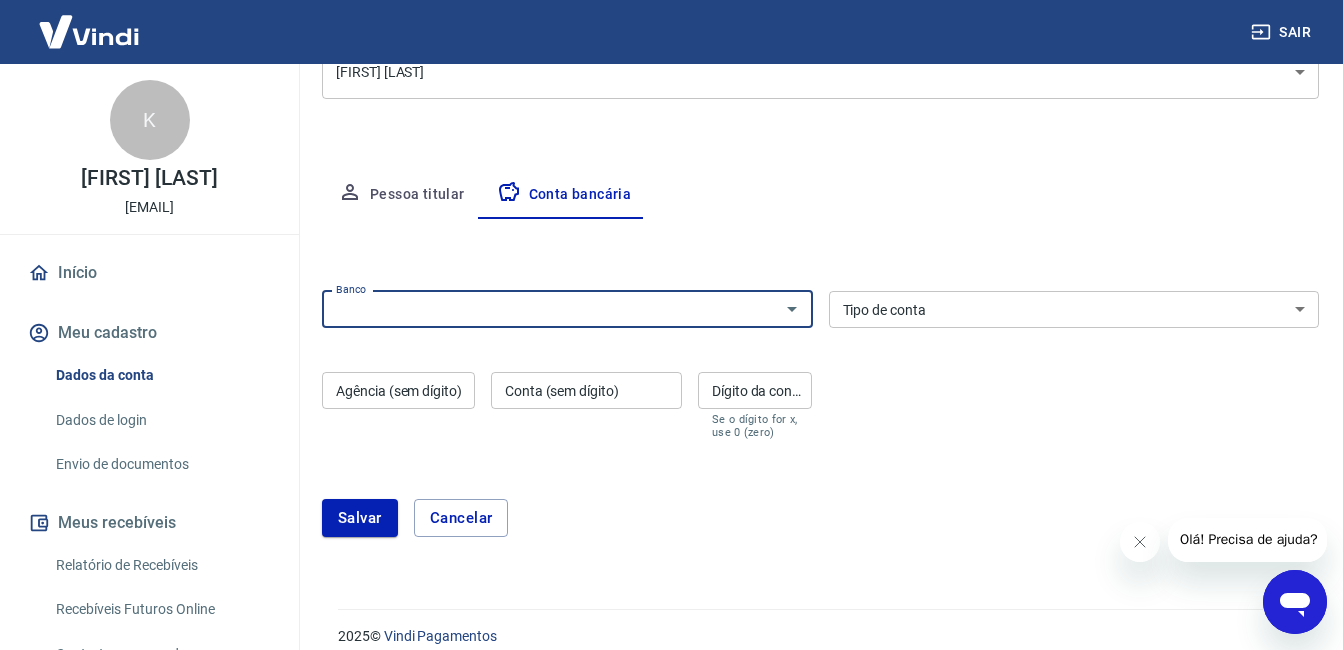 scroll, scrollTop: 309, scrollLeft: 0, axis: vertical 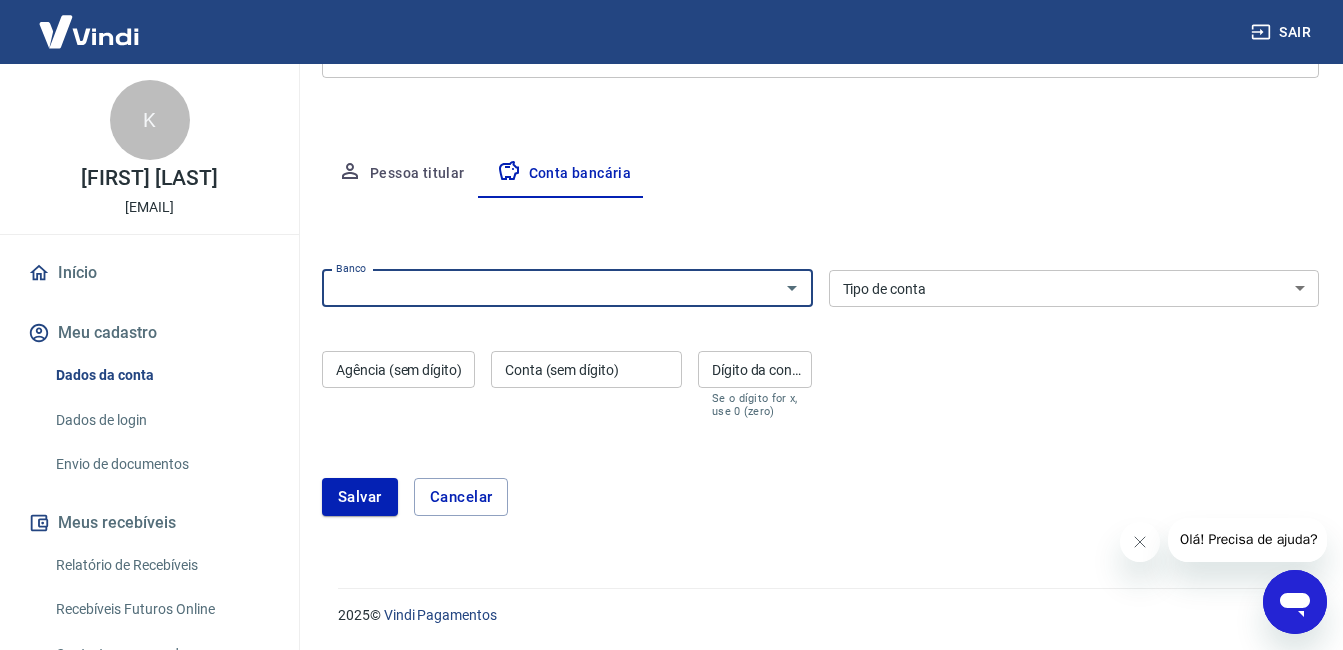 click on "Pessoa titular" at bounding box center [401, 174] 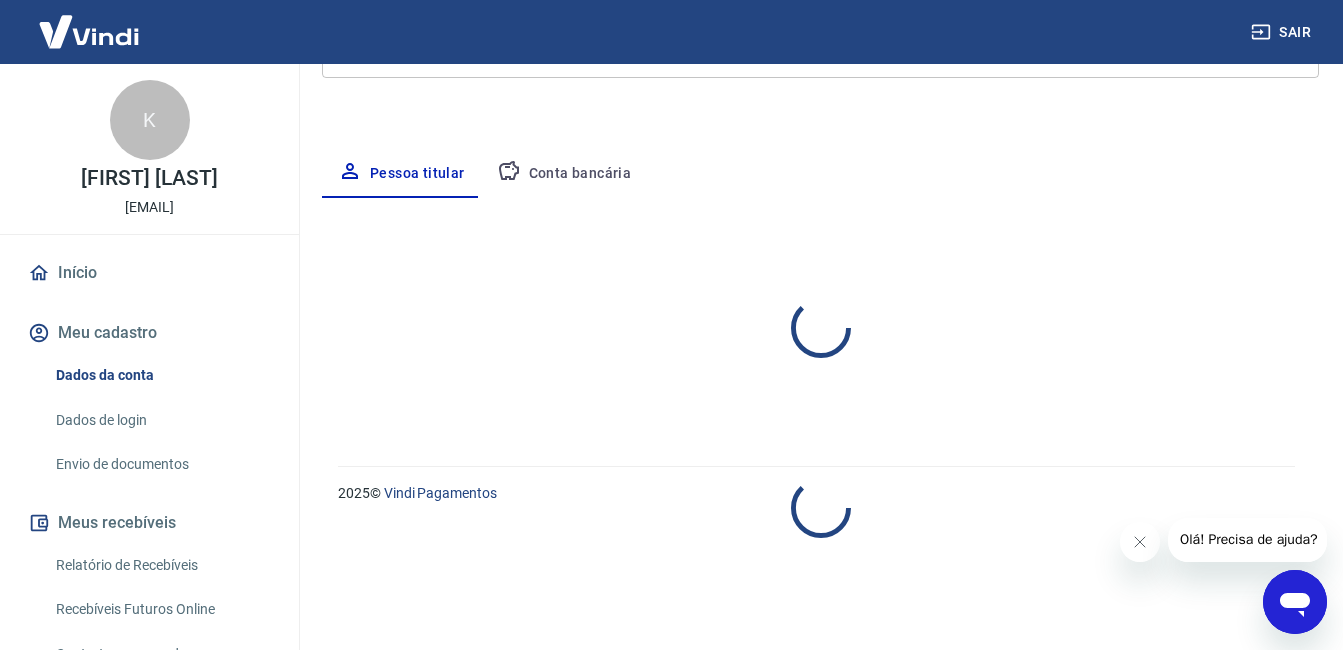 select on "GO" 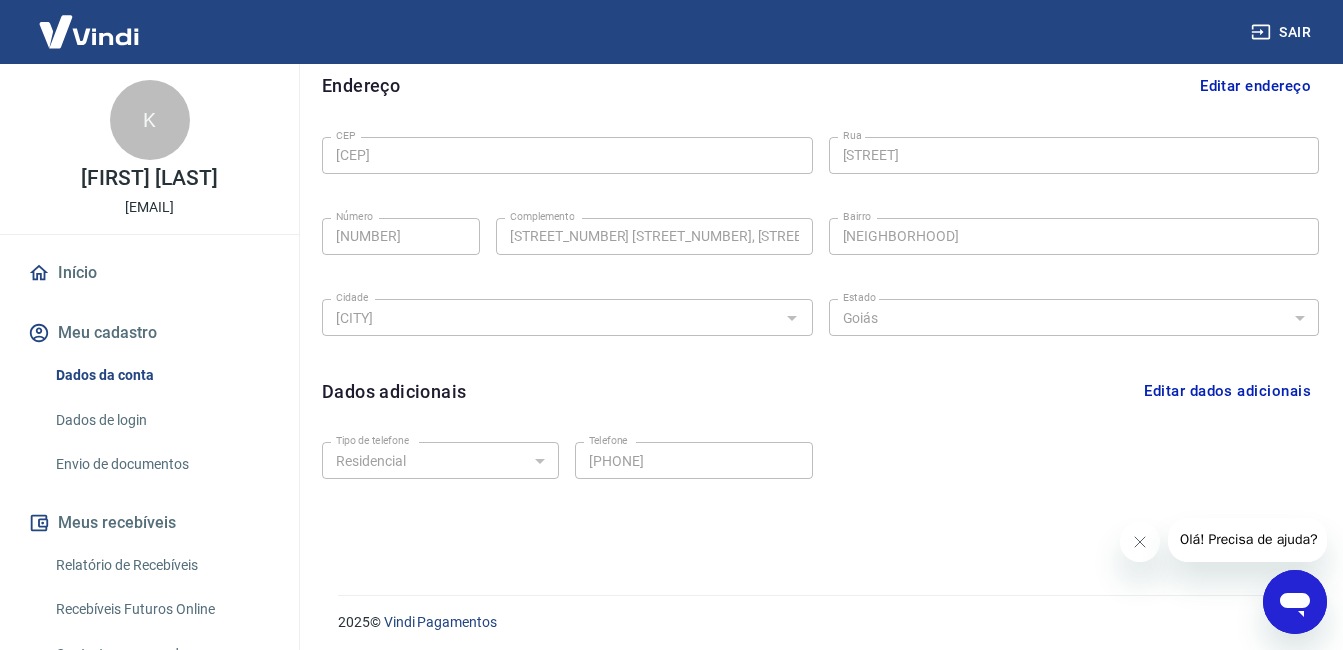 scroll, scrollTop: 630, scrollLeft: 0, axis: vertical 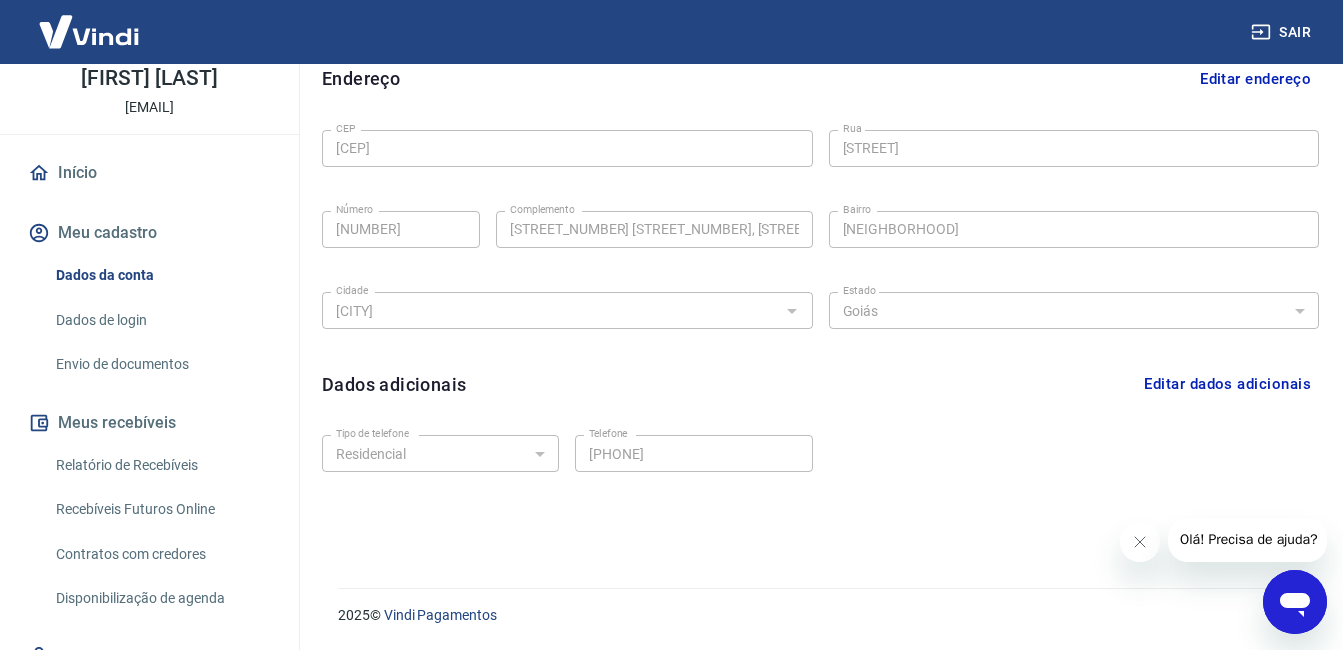 click on "Editar dados adicionais" at bounding box center [1227, 384] 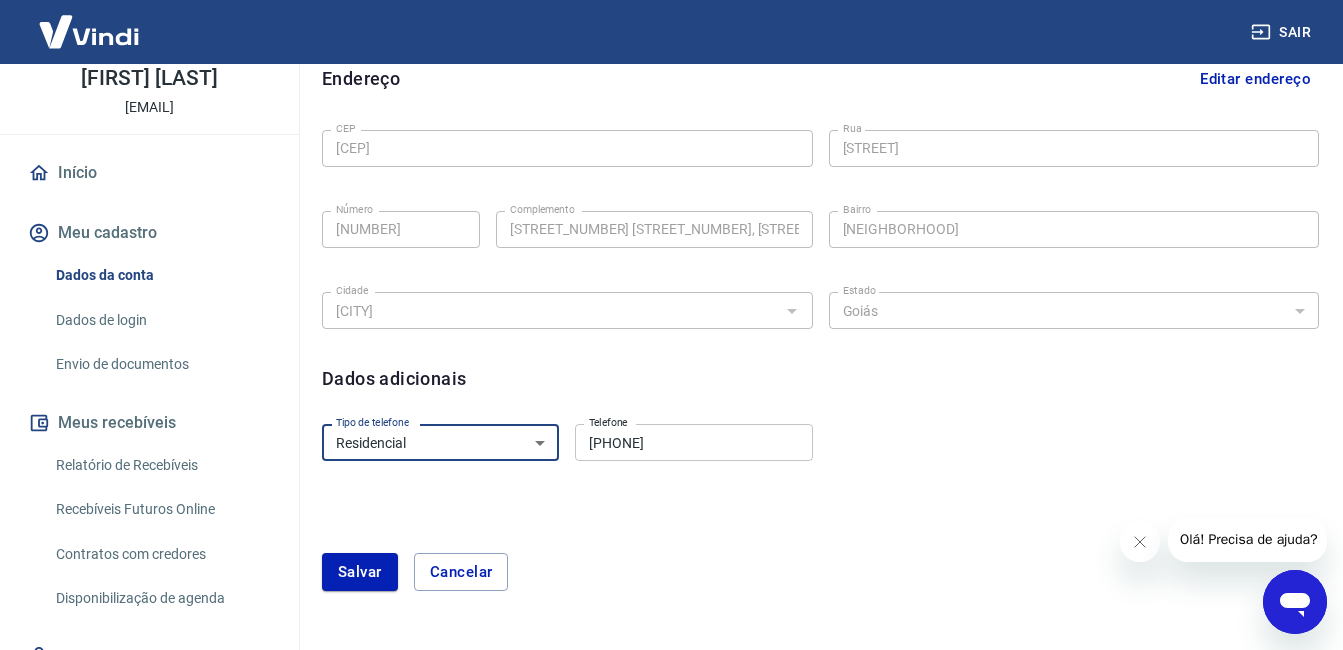 click on "Residencial Comercial" at bounding box center (440, 442) 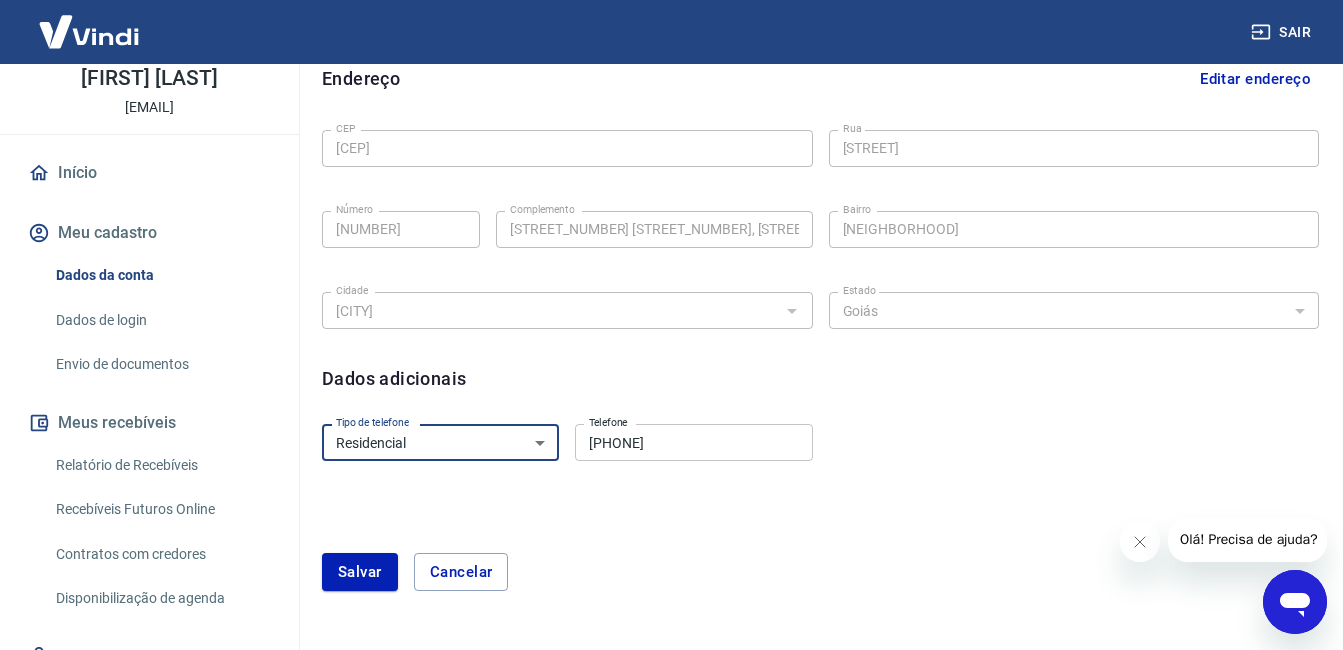 select on "business" 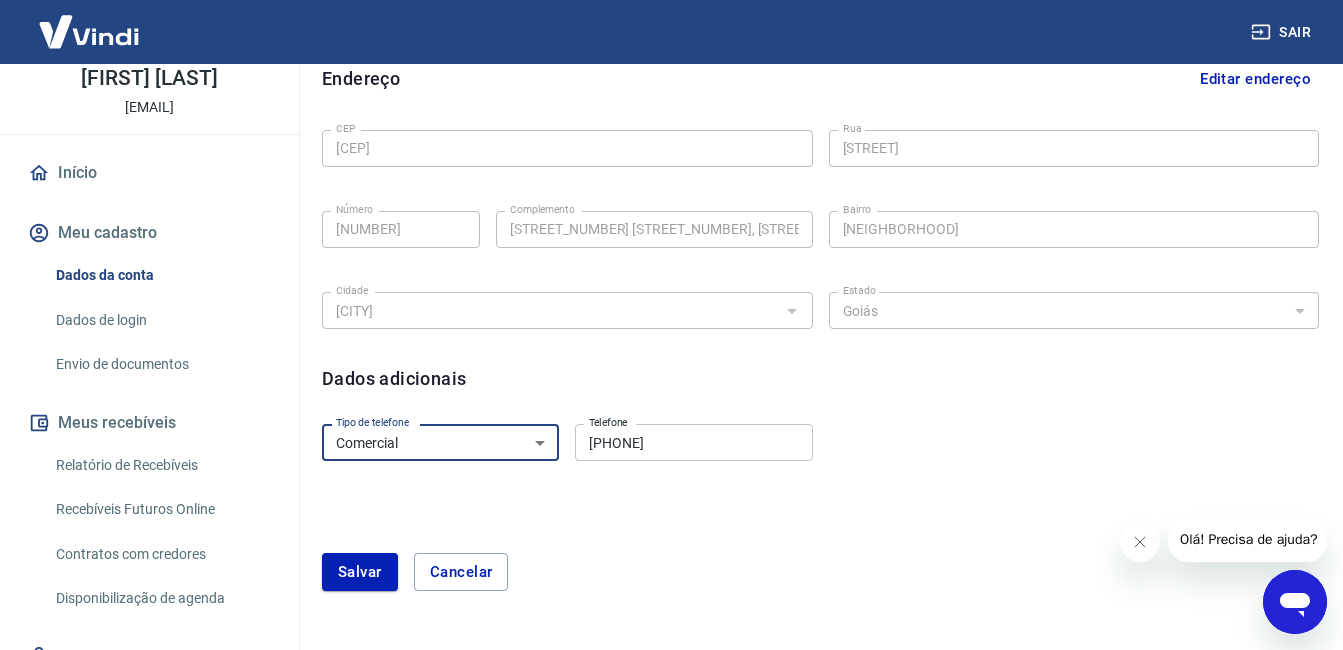 click on "Residencial Comercial" at bounding box center (440, 442) 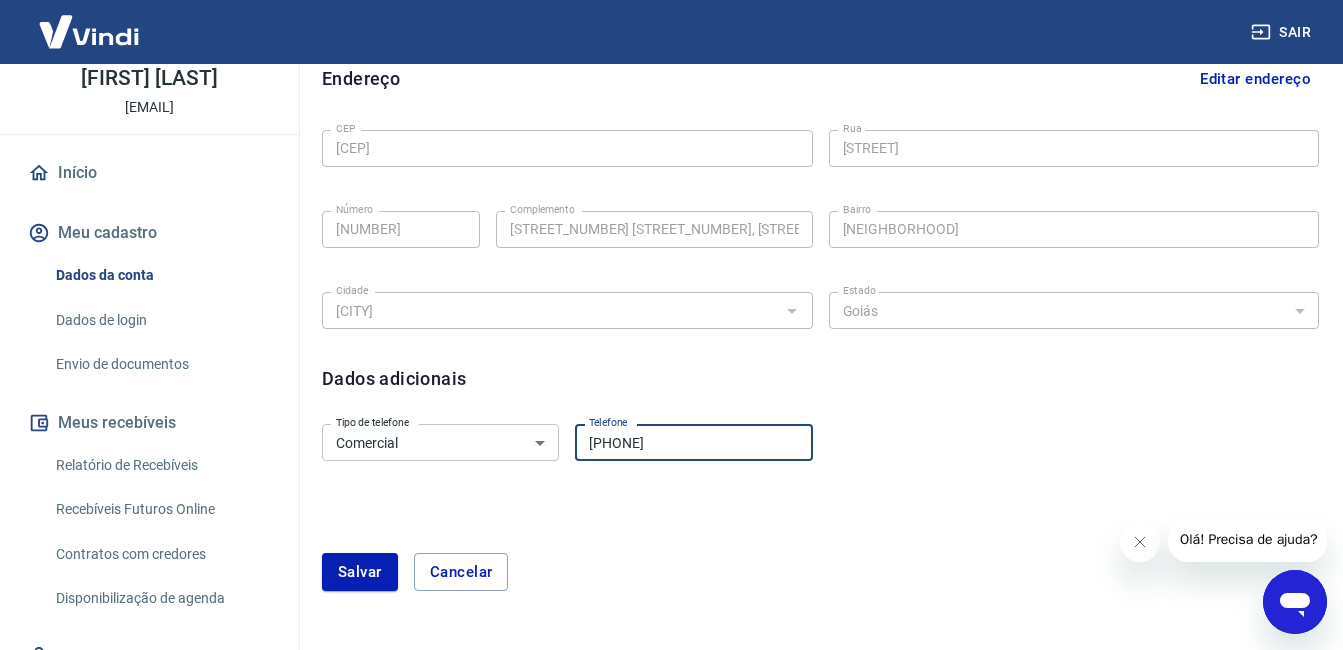 drag, startPoint x: 724, startPoint y: 443, endPoint x: 586, endPoint y: 455, distance: 138.52075 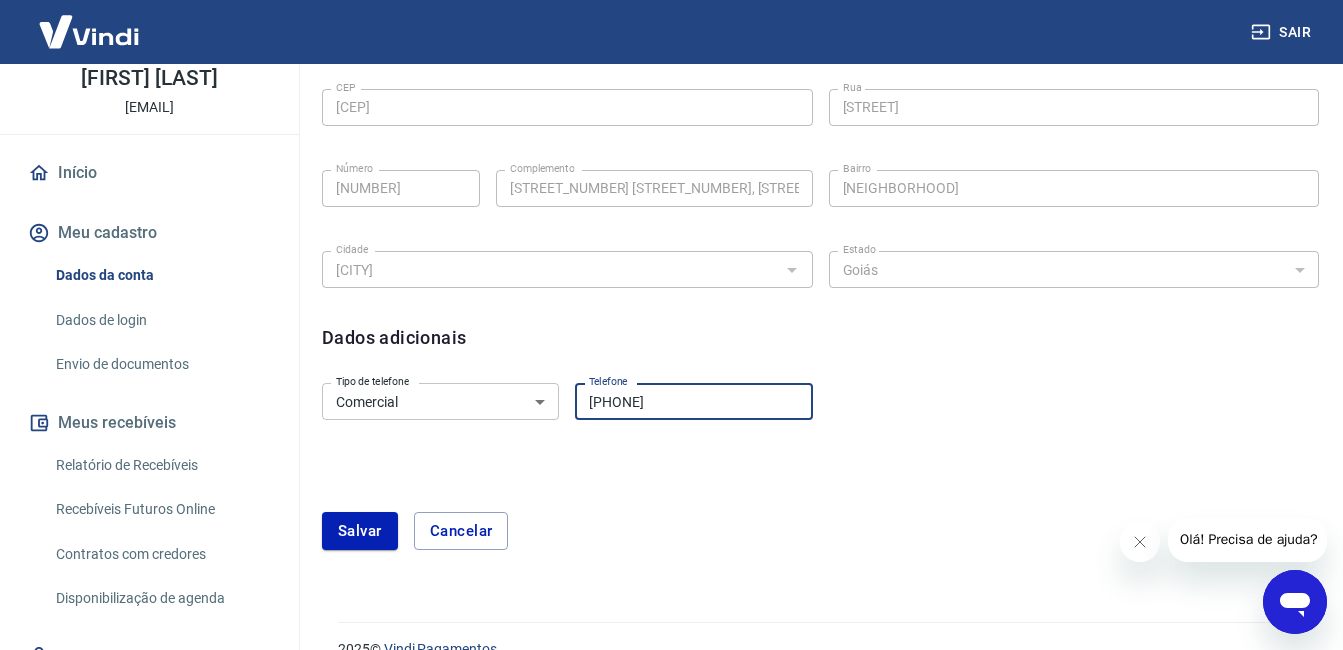 scroll, scrollTop: 705, scrollLeft: 0, axis: vertical 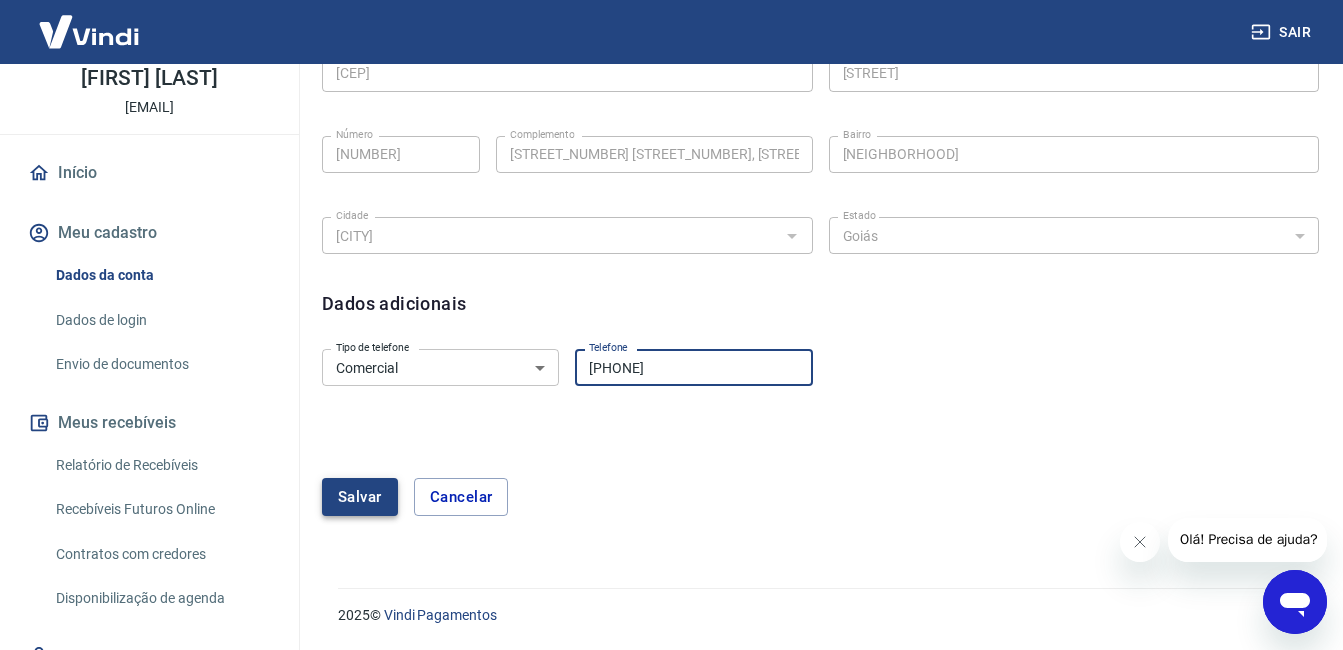 type on "[PHONE]" 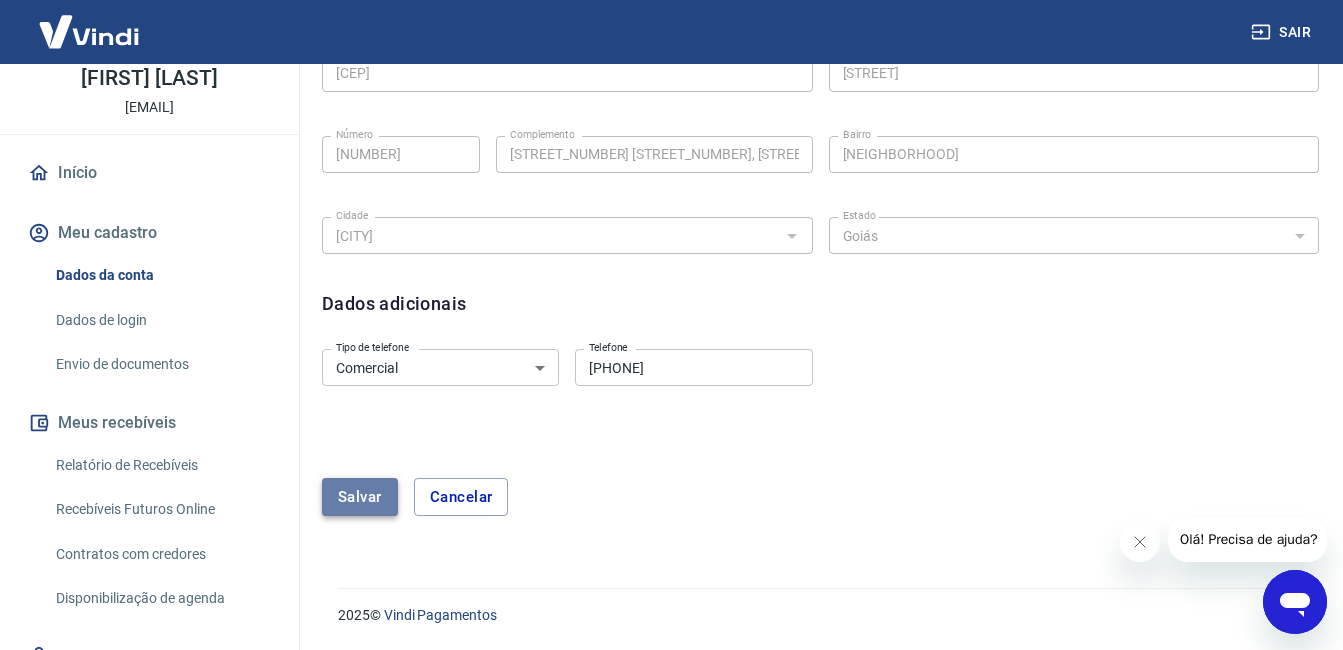 click on "Salvar" at bounding box center (360, 497) 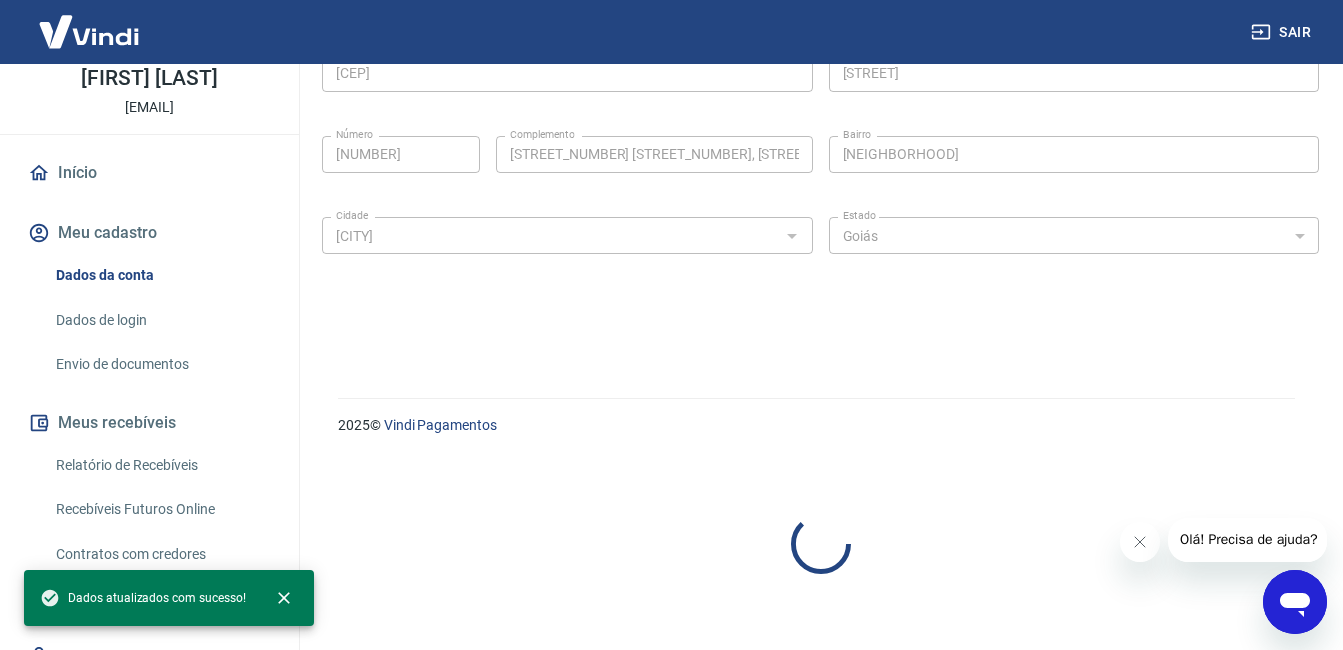 scroll, scrollTop: 630, scrollLeft: 0, axis: vertical 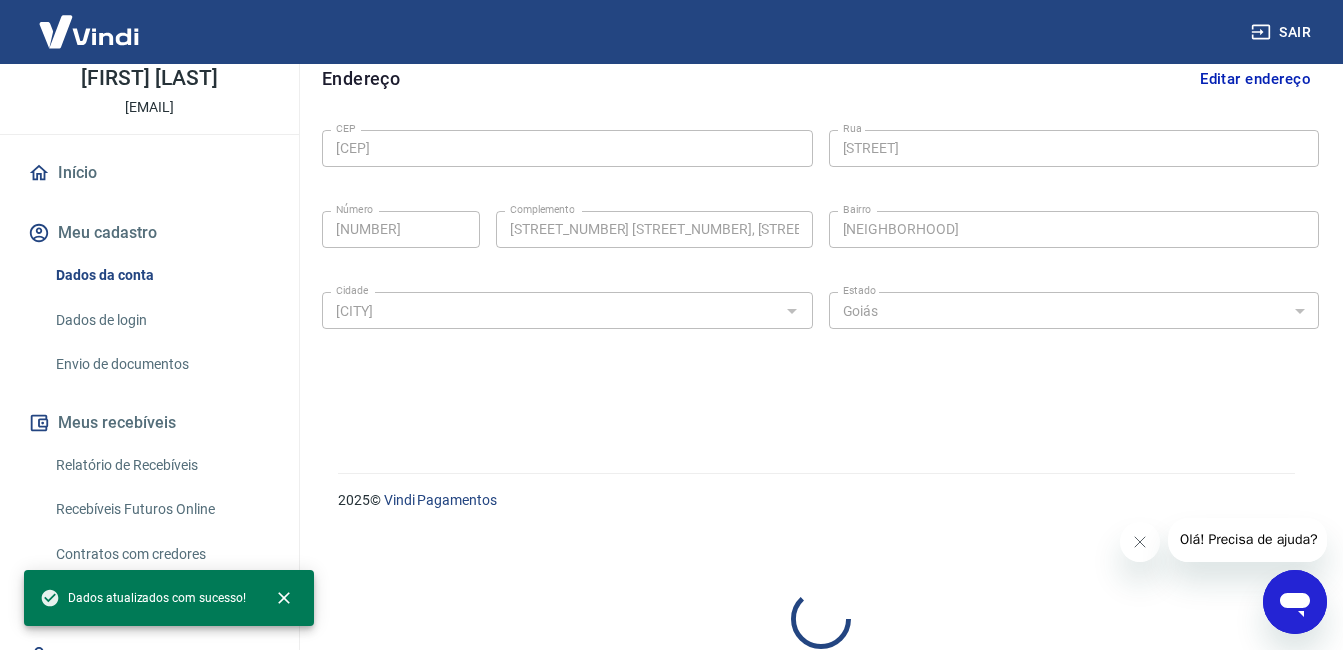 select on "business" 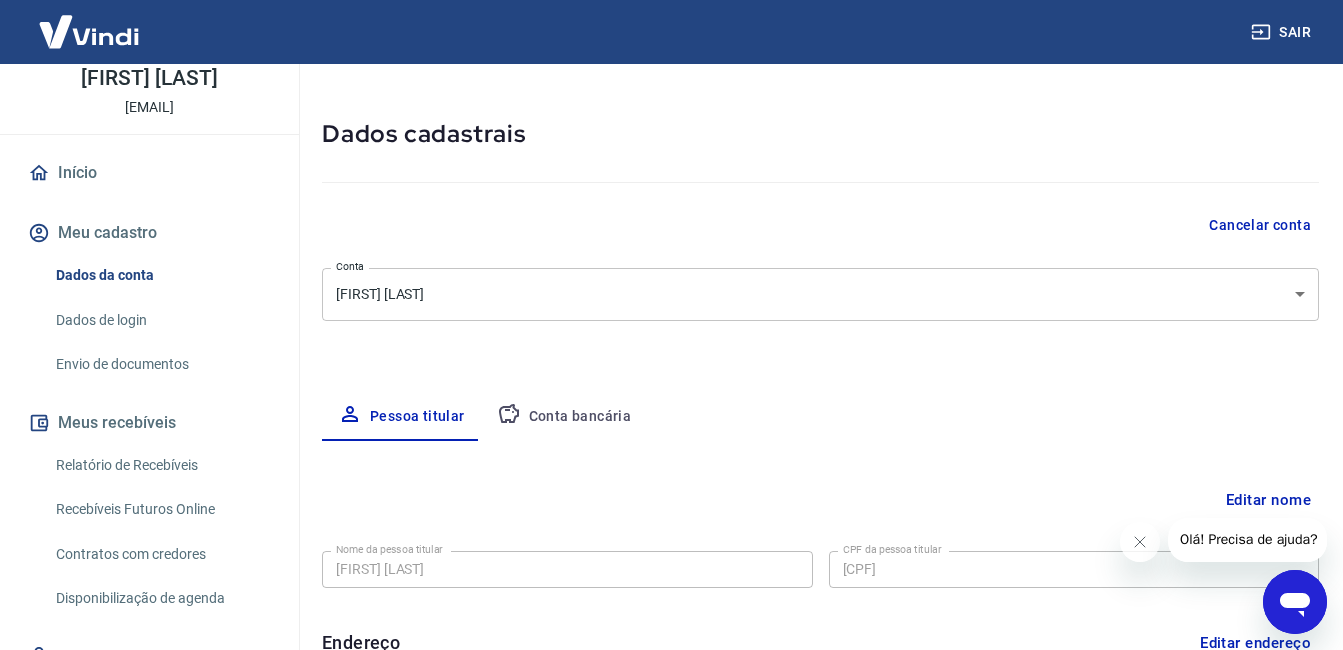 scroll, scrollTop: 0, scrollLeft: 0, axis: both 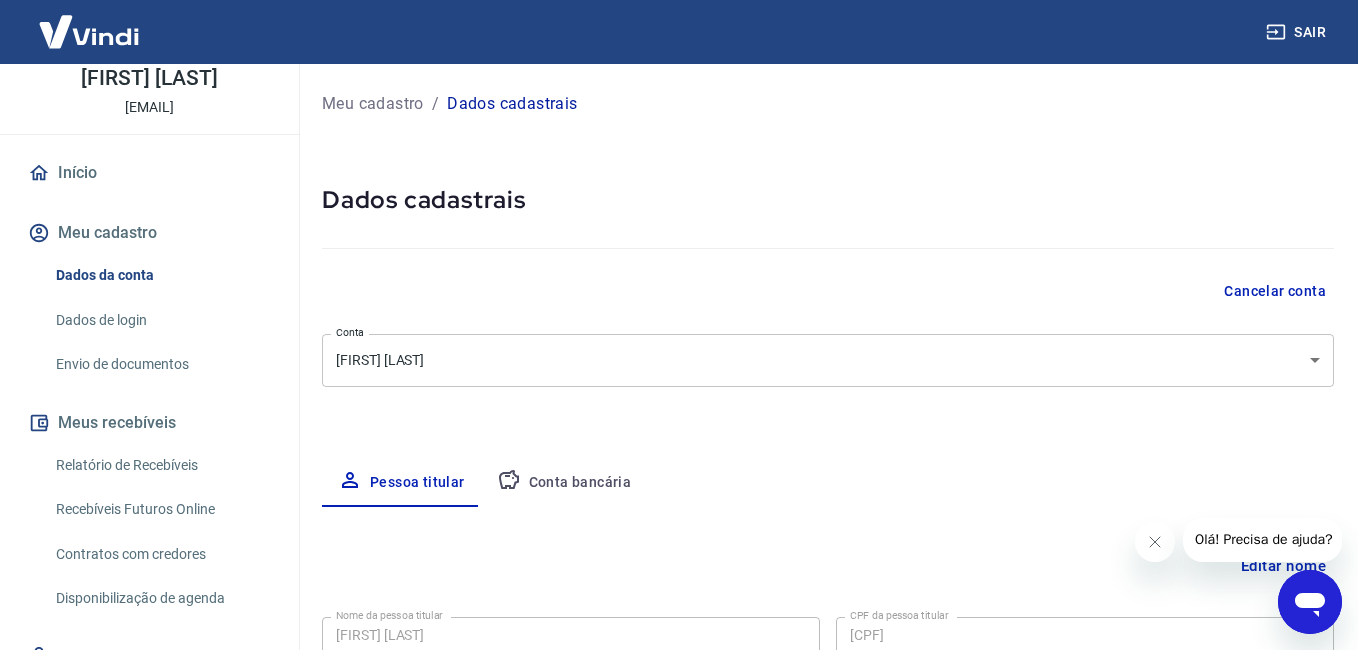 click on "[STREET] [NUMBER], [STREET] [NUMBER] [NUMBER] [NUMBER], [NEIGHBORHOOD] [NEIGHBORHOOD] [CITY] [STATE] [STATE] [STATE] [STATE] [STATE] [STATE] [STATE] [STATE] [STATE] [STATE] [STATE] [STATE] [STATE] [STATE]" at bounding box center (679, 325) 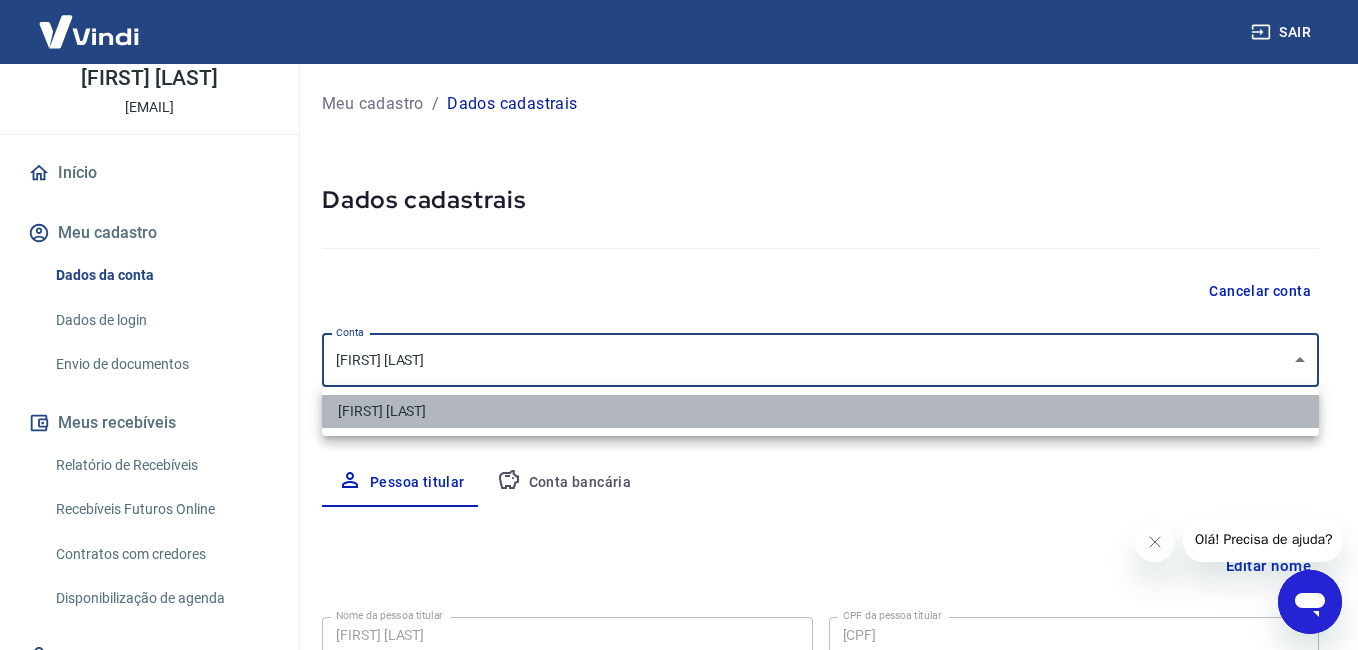 click on "[FIRST] [LAST]" at bounding box center (820, 411) 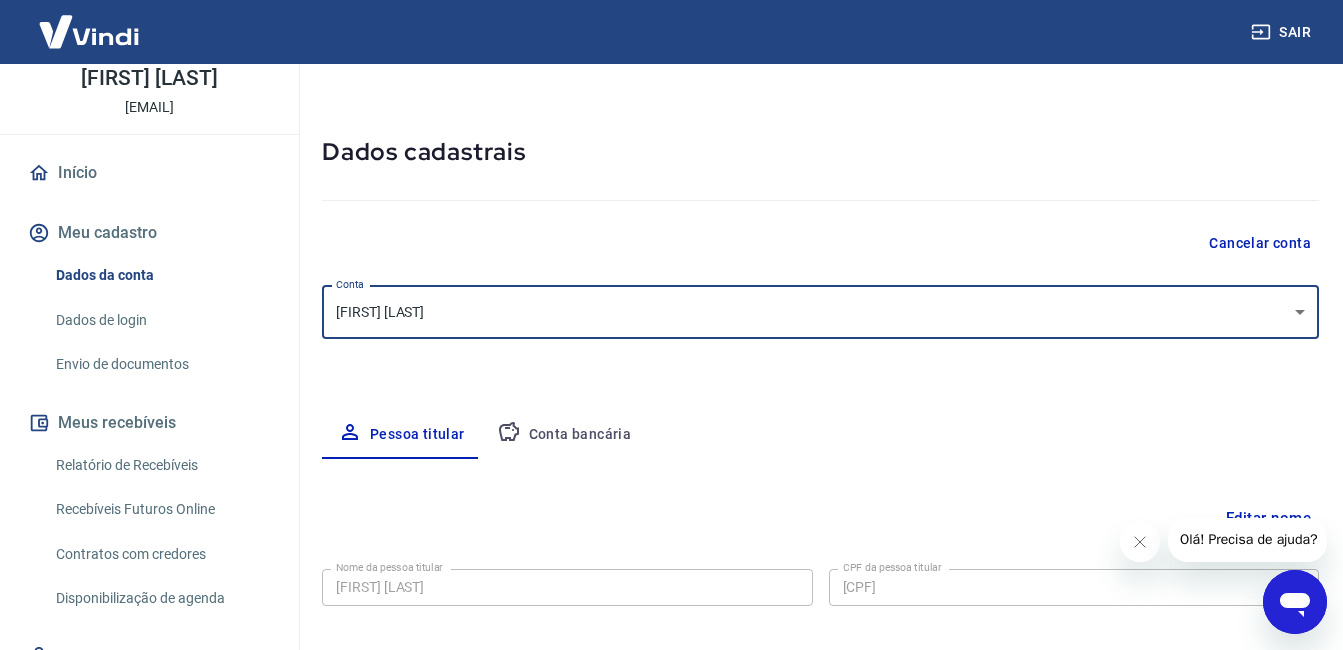scroll, scrollTop: 0, scrollLeft: 0, axis: both 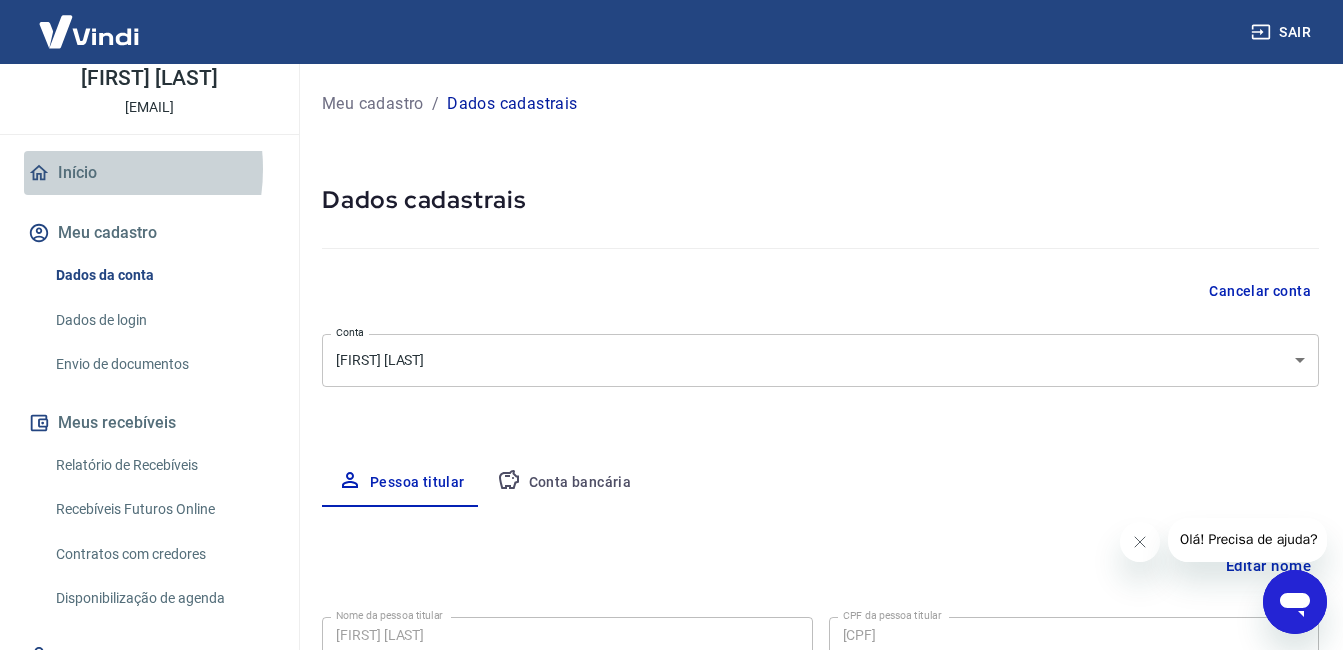 click on "Início" at bounding box center (149, 173) 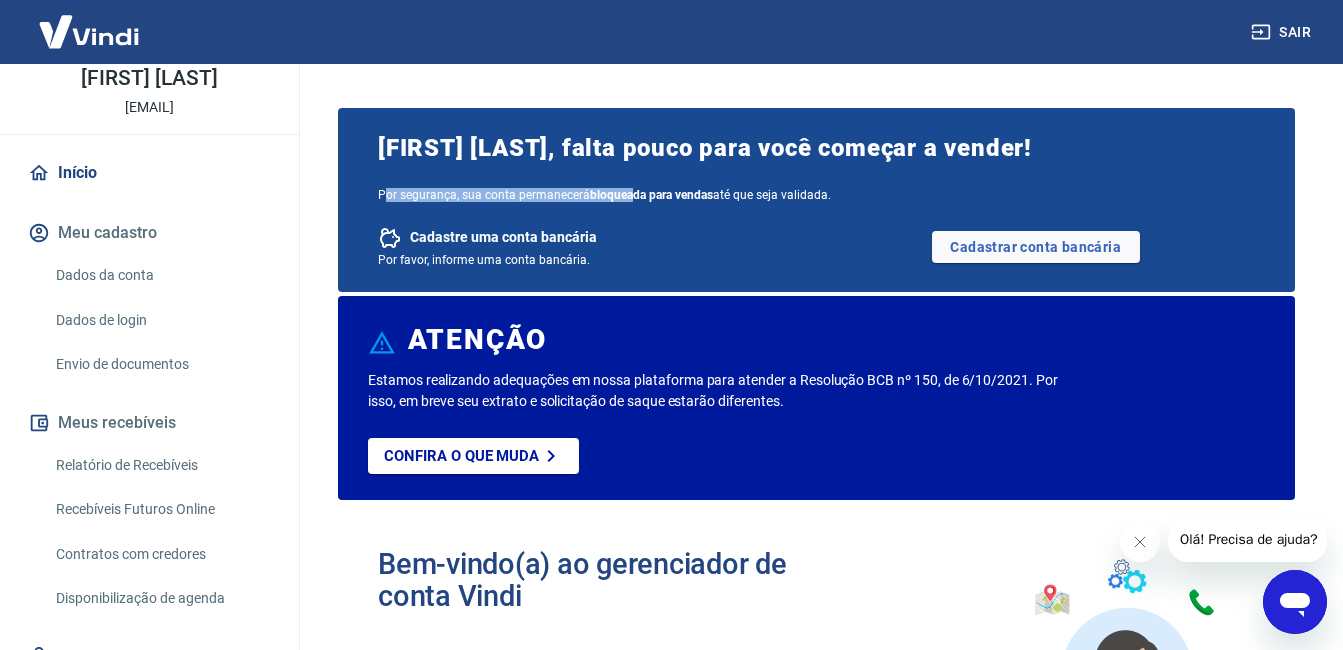 drag, startPoint x: 382, startPoint y: 194, endPoint x: 630, endPoint y: 195, distance: 248.00201 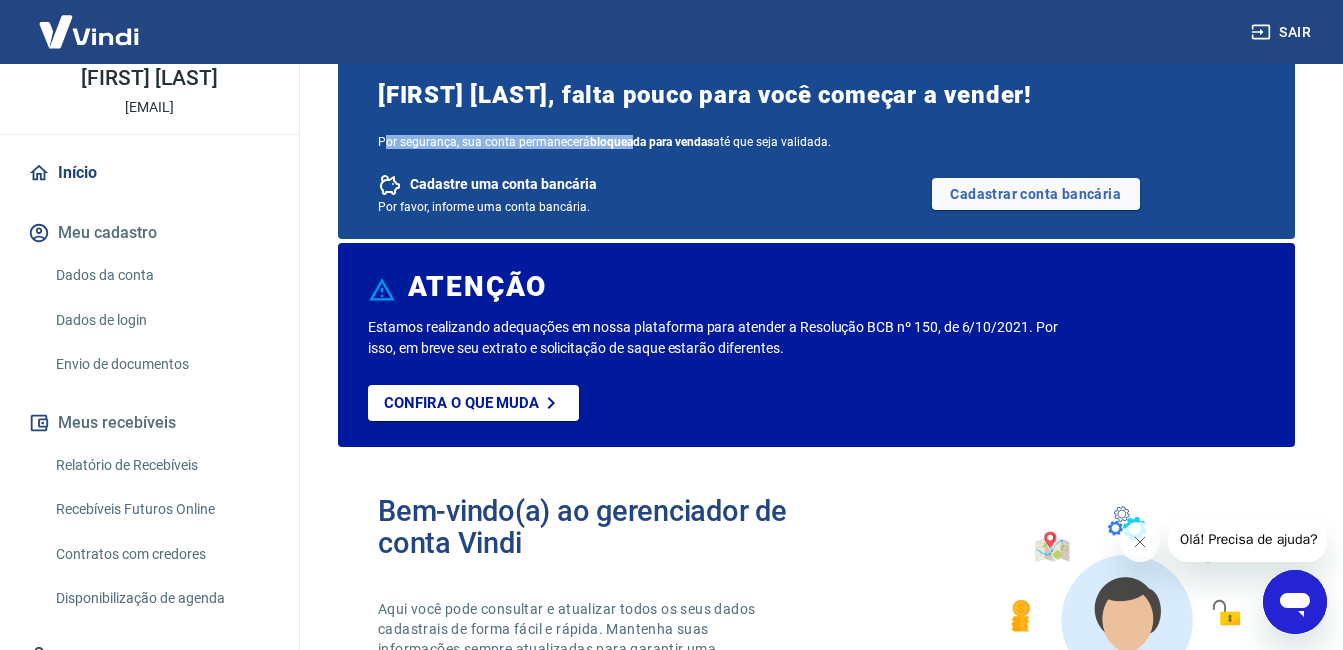 scroll, scrollTop: 100, scrollLeft: 0, axis: vertical 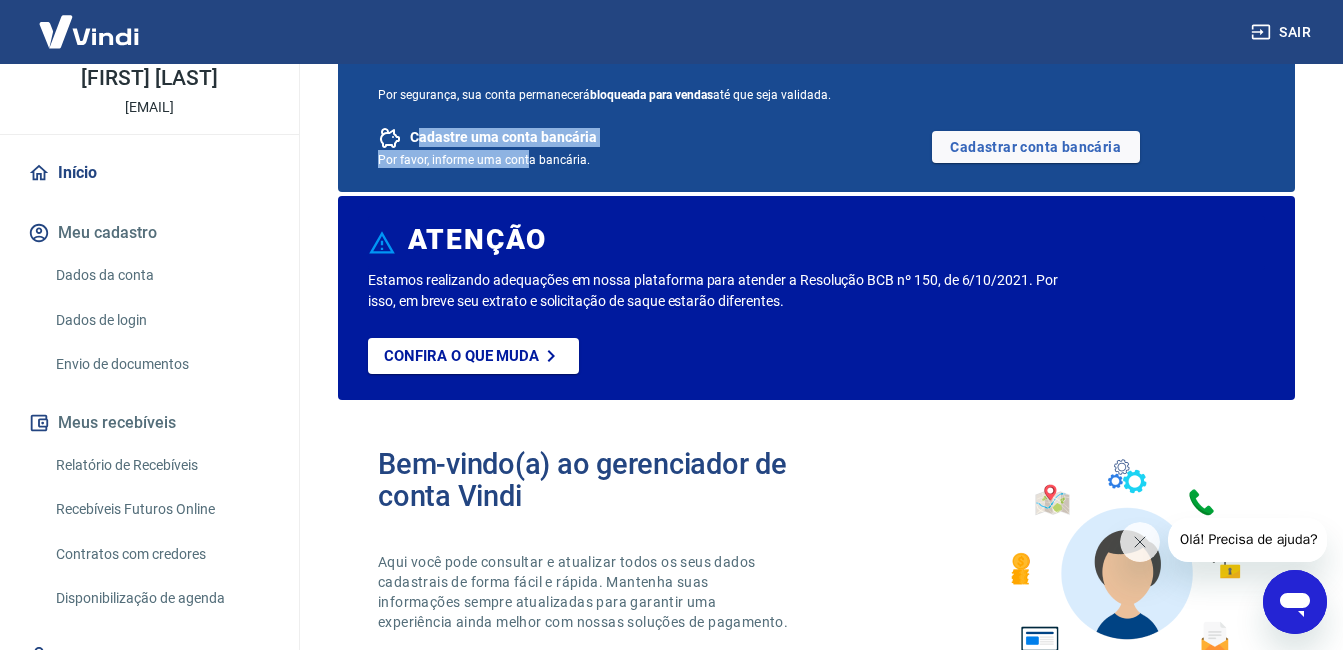 drag, startPoint x: 417, startPoint y: 134, endPoint x: 525, endPoint y: 162, distance: 111.5706 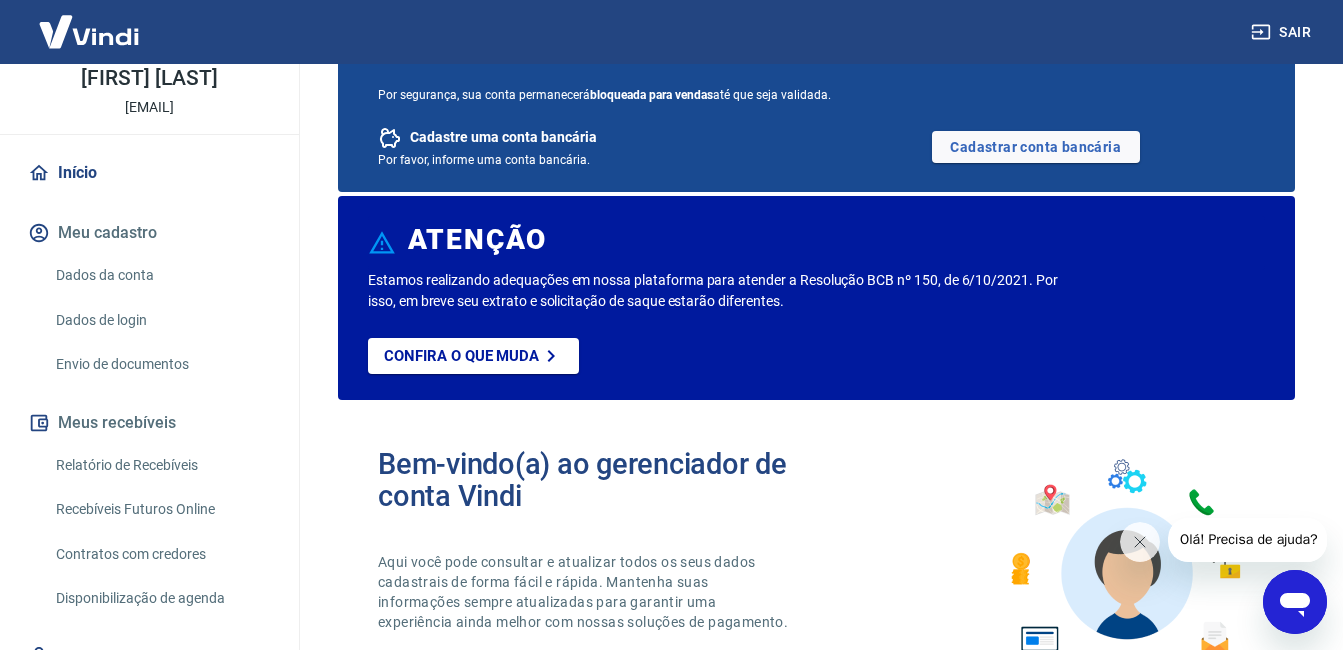 click on "Estamos realizando adequações em nossa plataforma para atender a Resolução BCB nº 150, de 6/10/2021. Por isso, em breve seu extrato e solicitação de saque estarão diferentes." at bounding box center (727, 291) 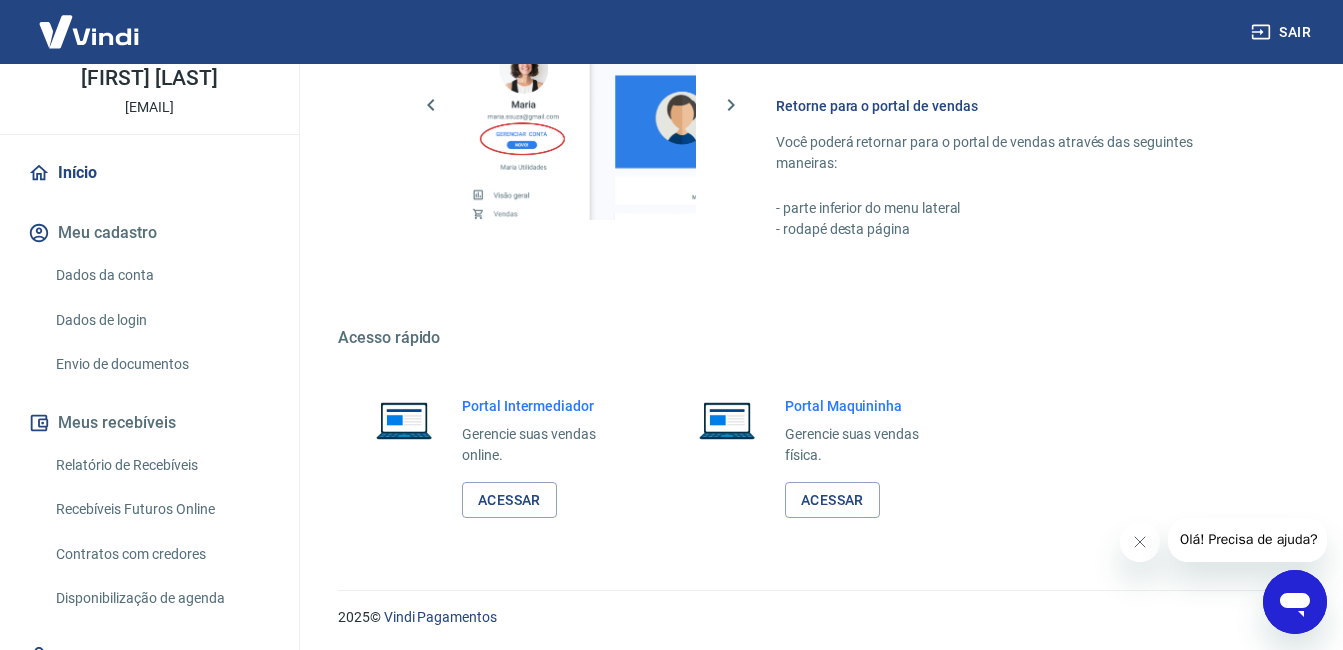 scroll, scrollTop: 1386, scrollLeft: 0, axis: vertical 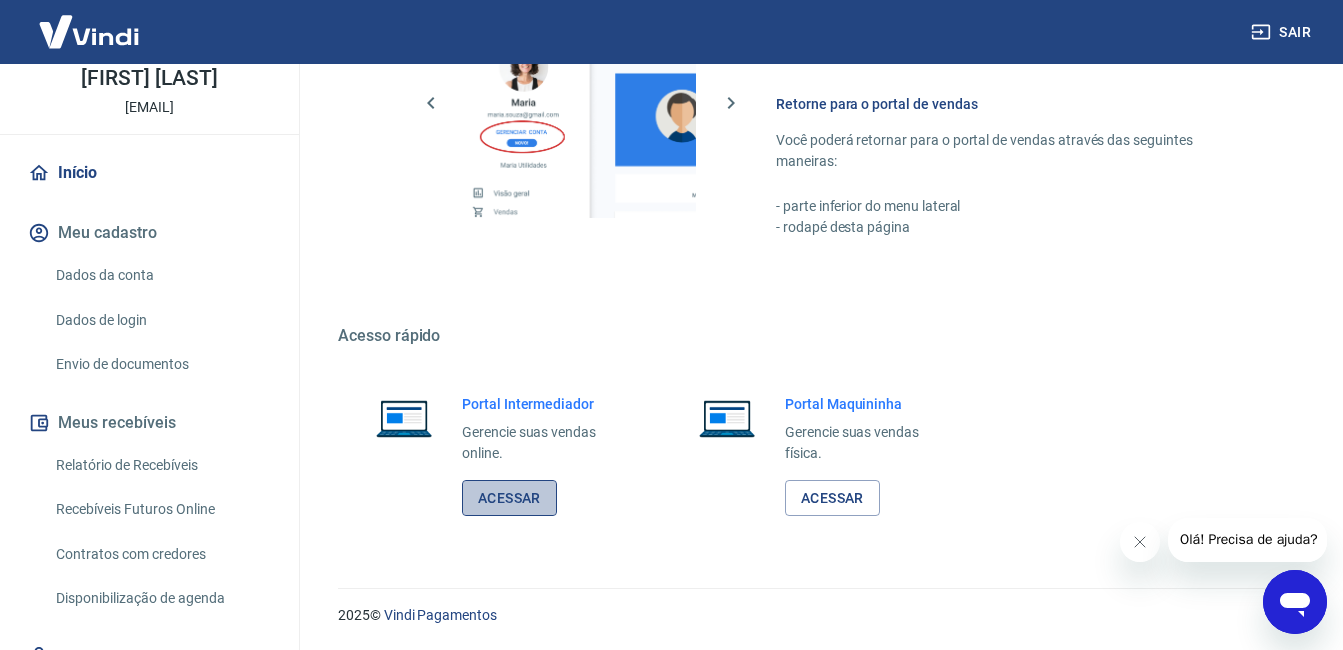 click on "Acessar" at bounding box center [509, 498] 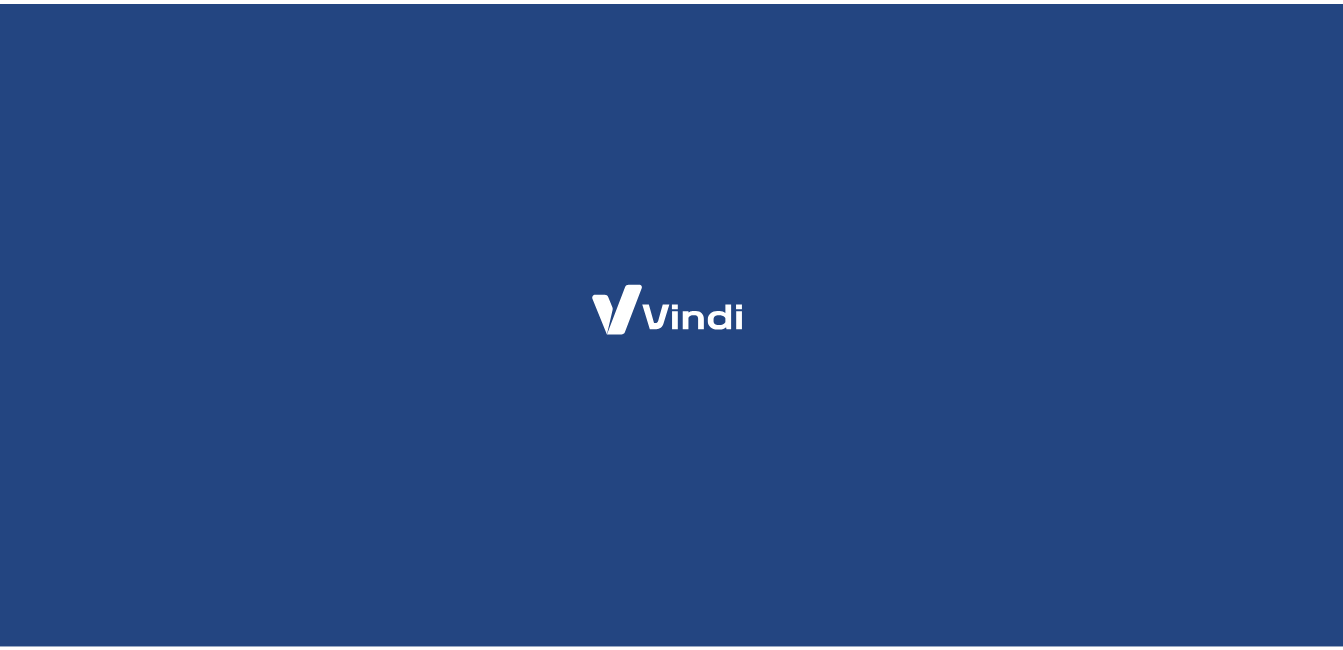 scroll, scrollTop: 0, scrollLeft: 0, axis: both 